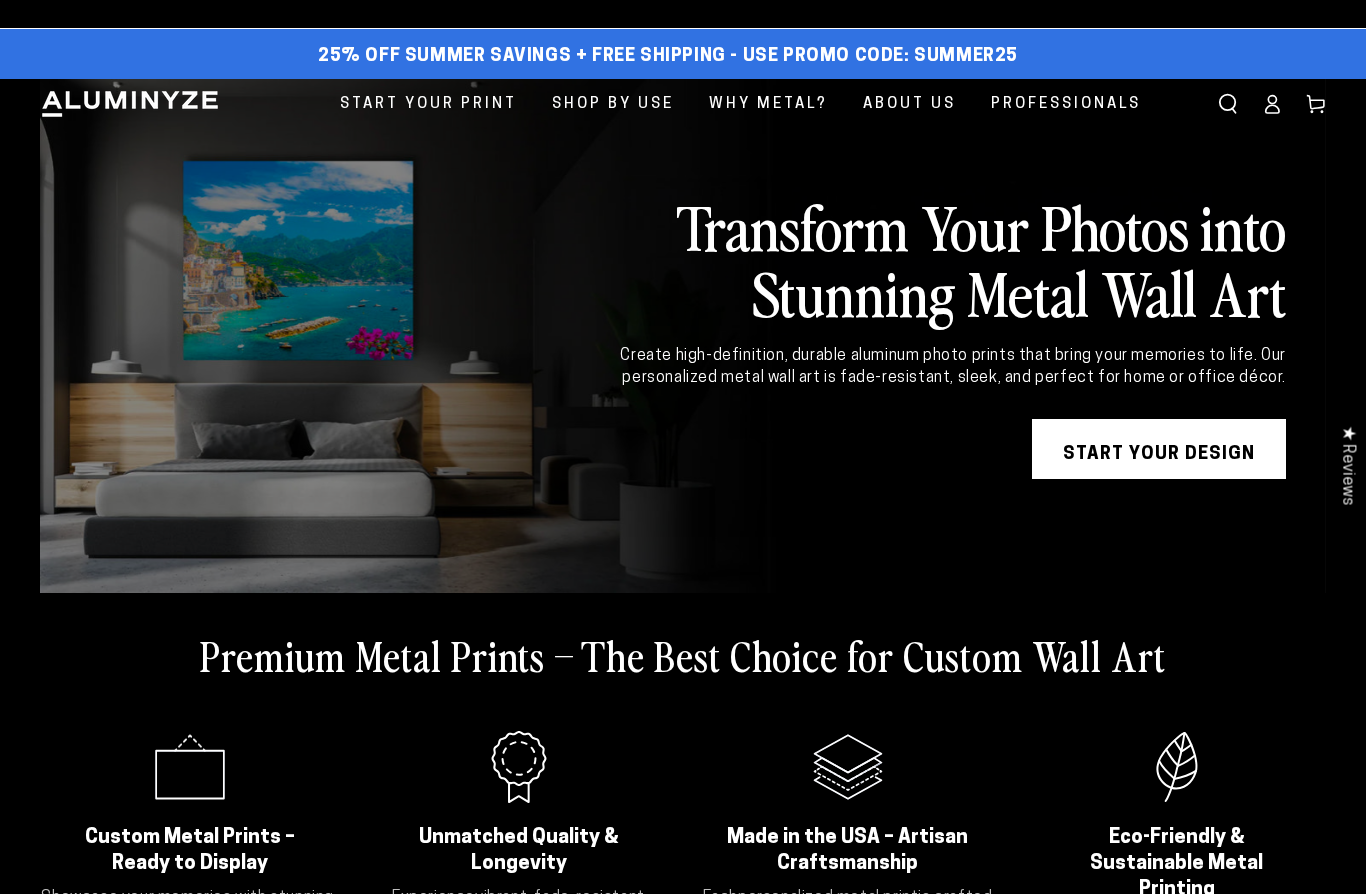 scroll, scrollTop: 0, scrollLeft: 0, axis: both 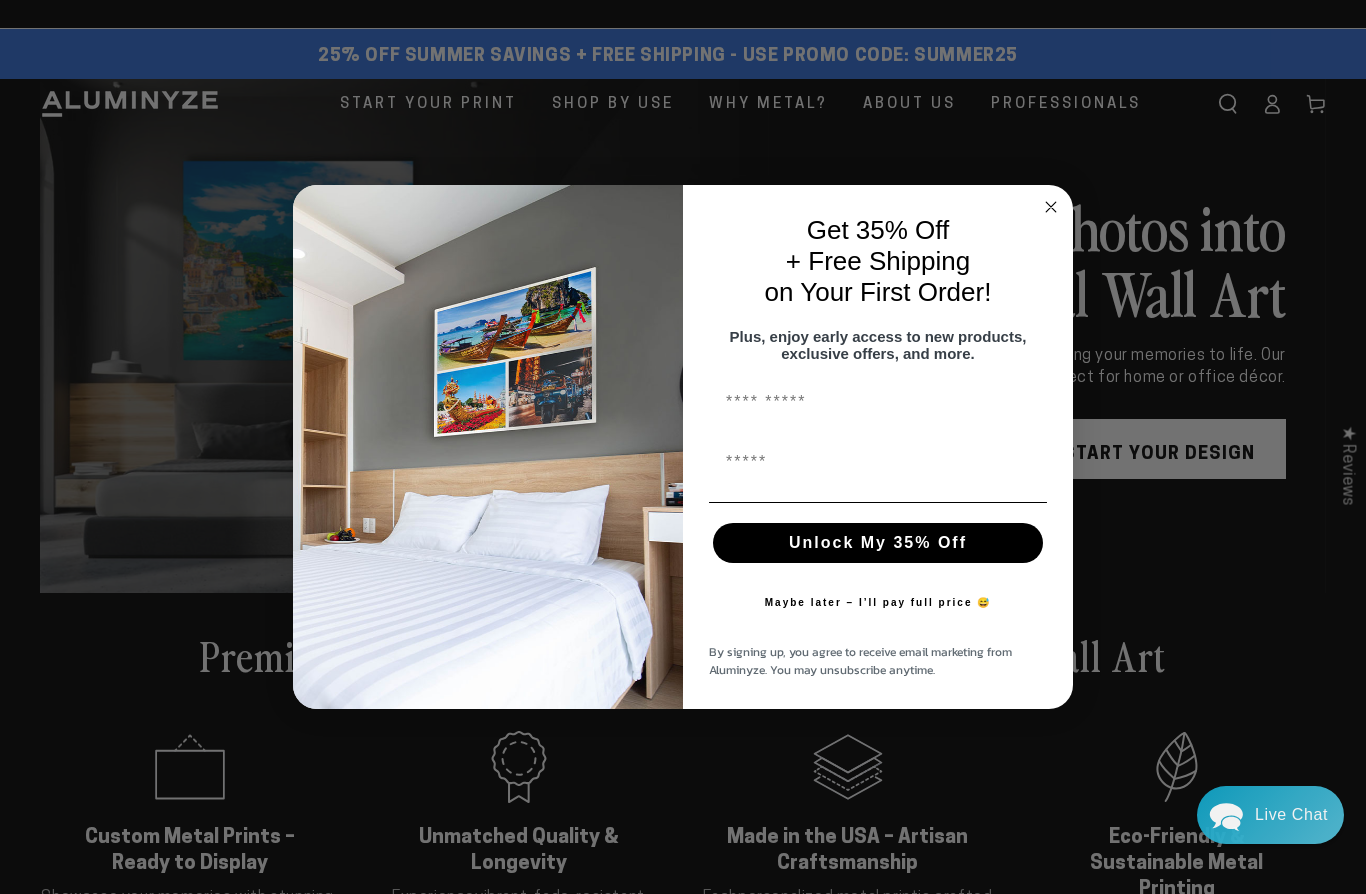 click on "First Name" at bounding box center [878, 402] 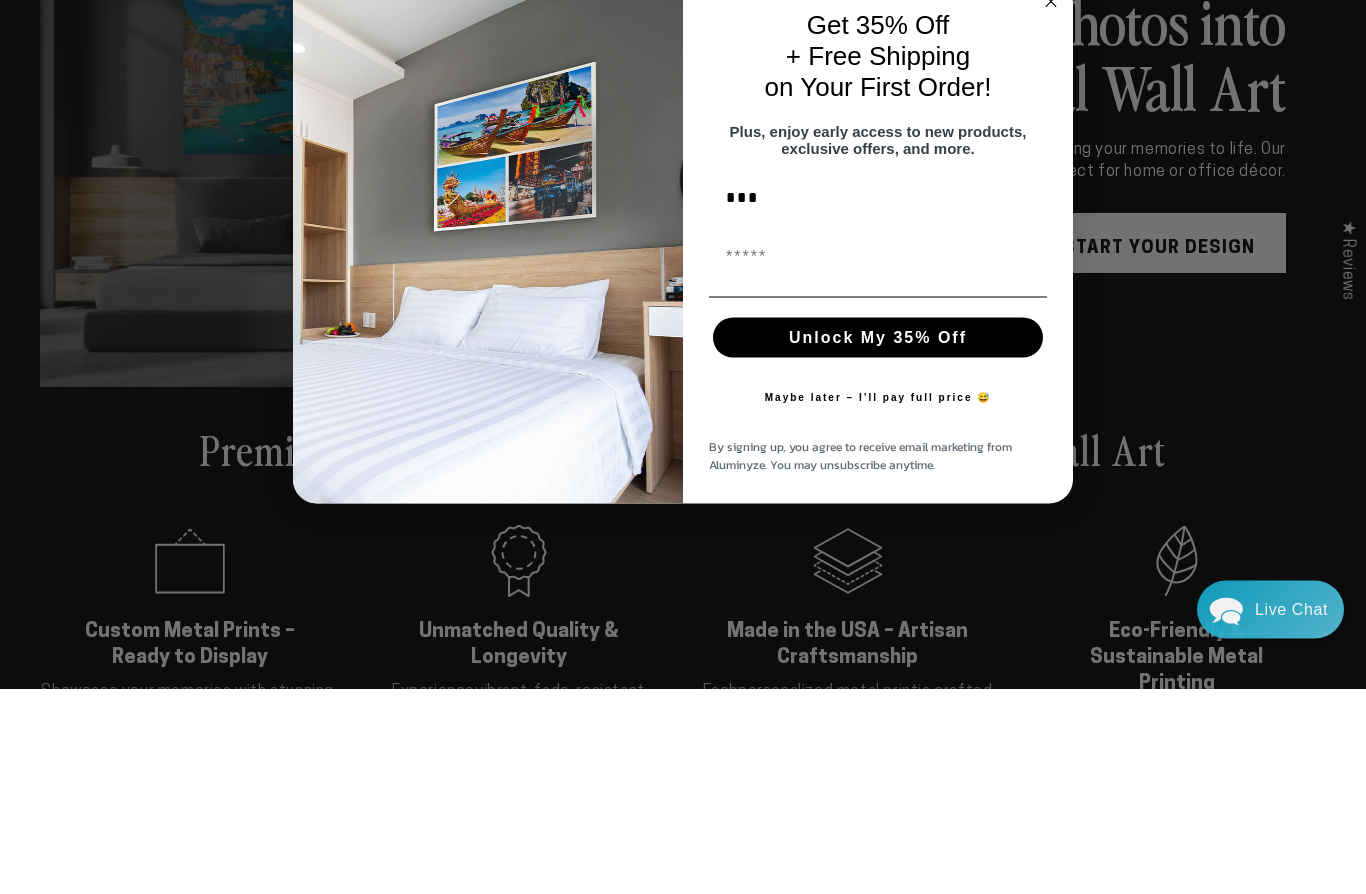type on "***" 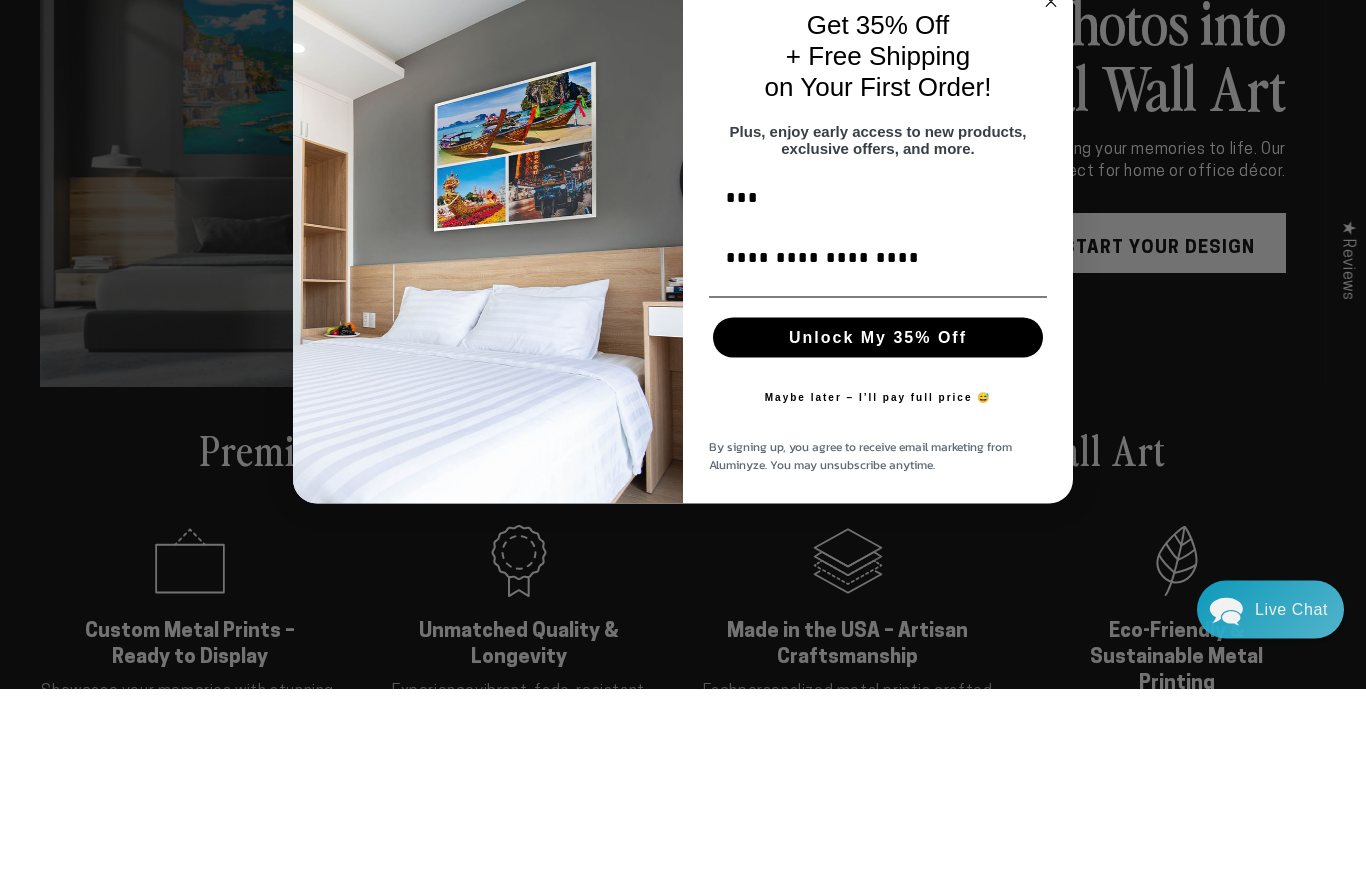 scroll, scrollTop: 206, scrollLeft: 0, axis: vertical 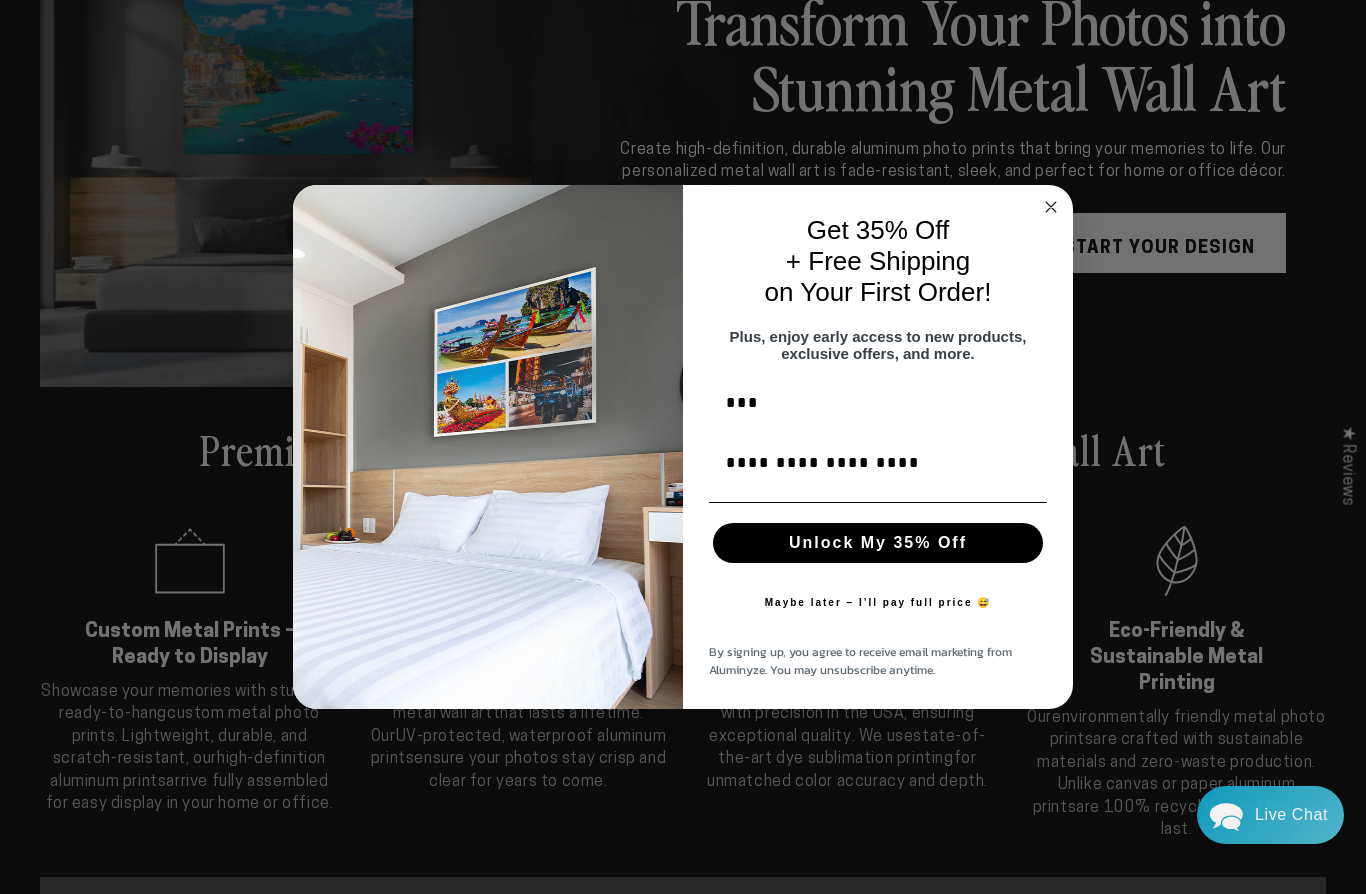 type on "**********" 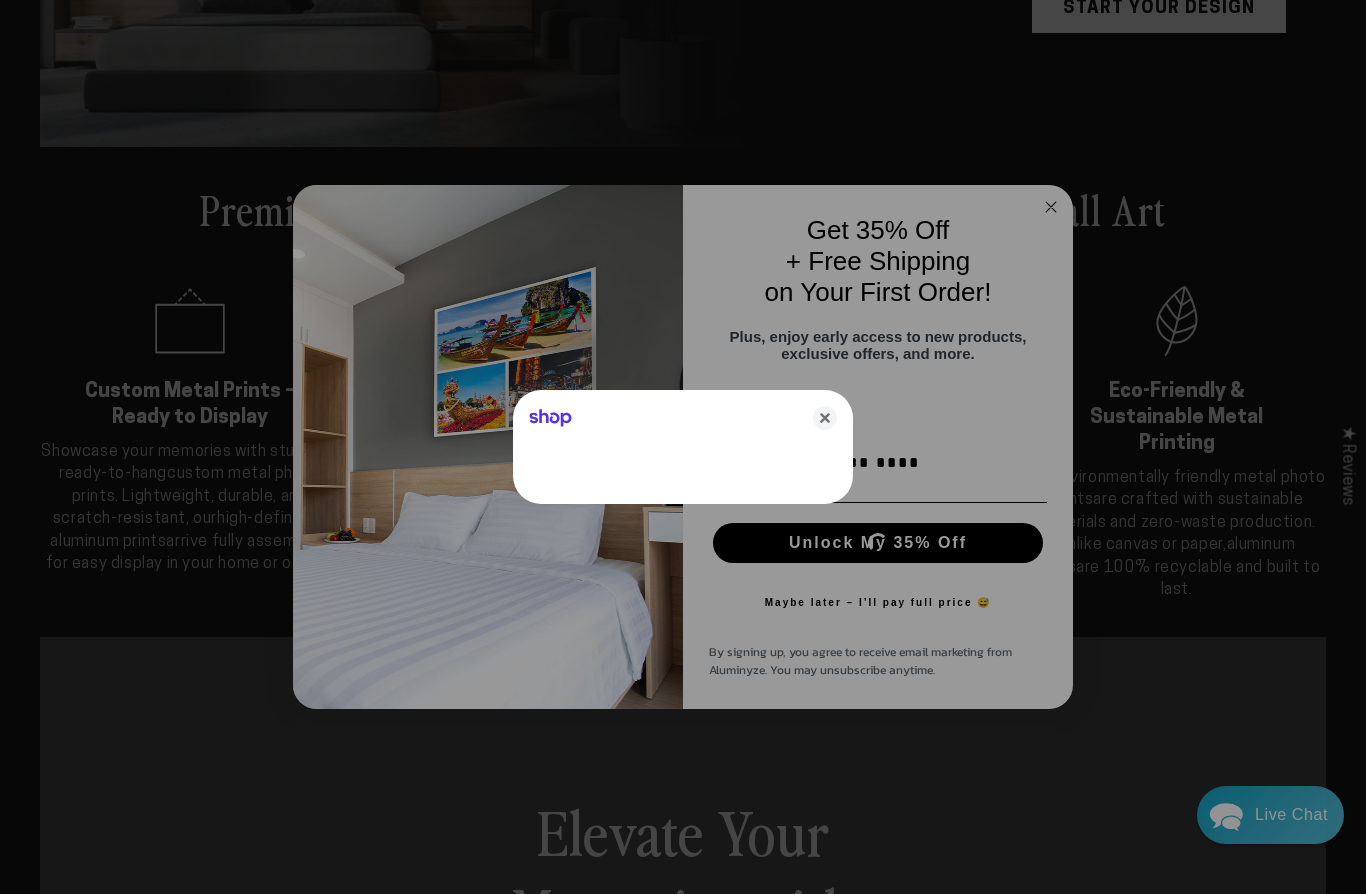 scroll, scrollTop: 0, scrollLeft: 0, axis: both 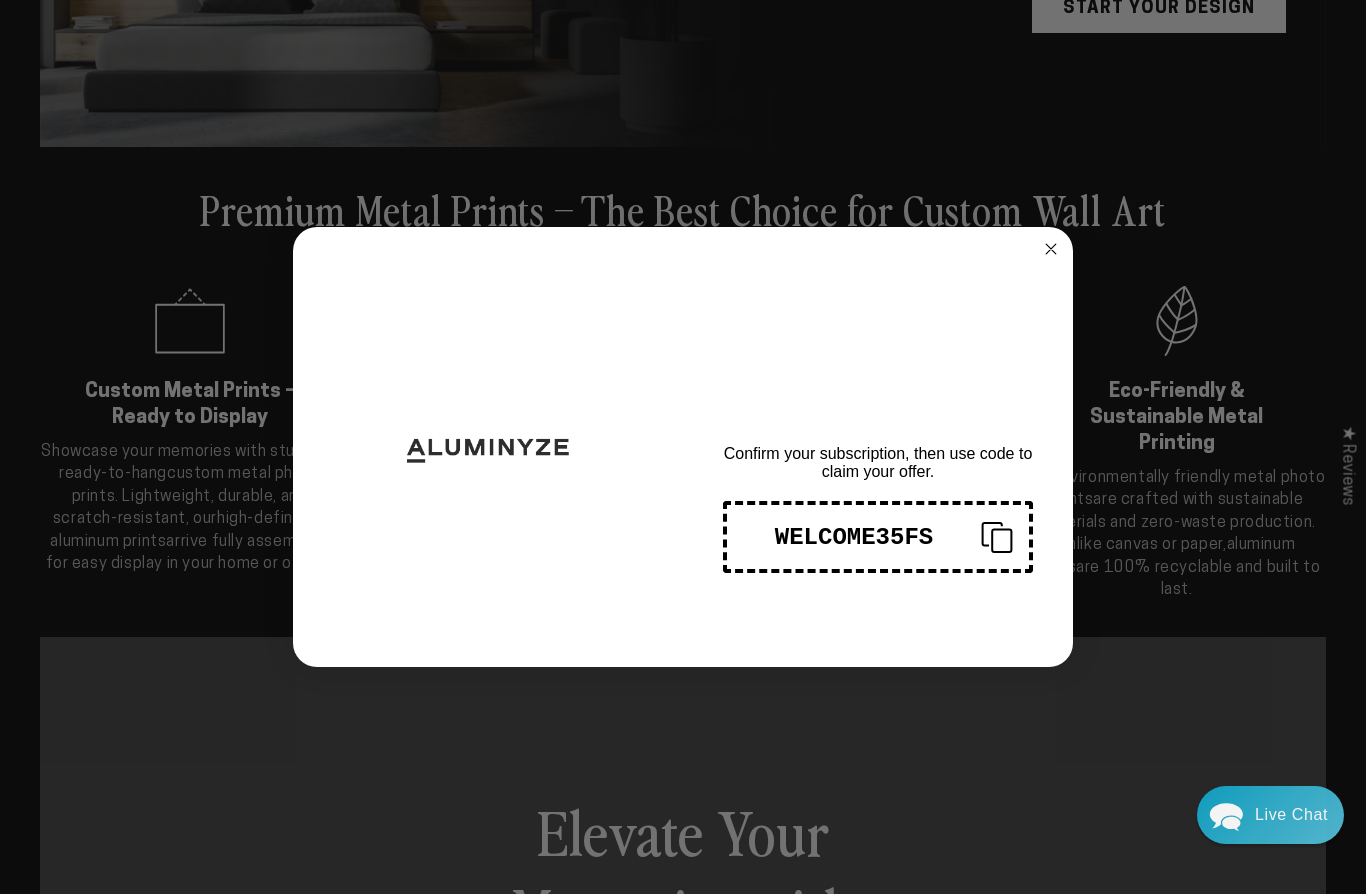 click on "Close dialog" 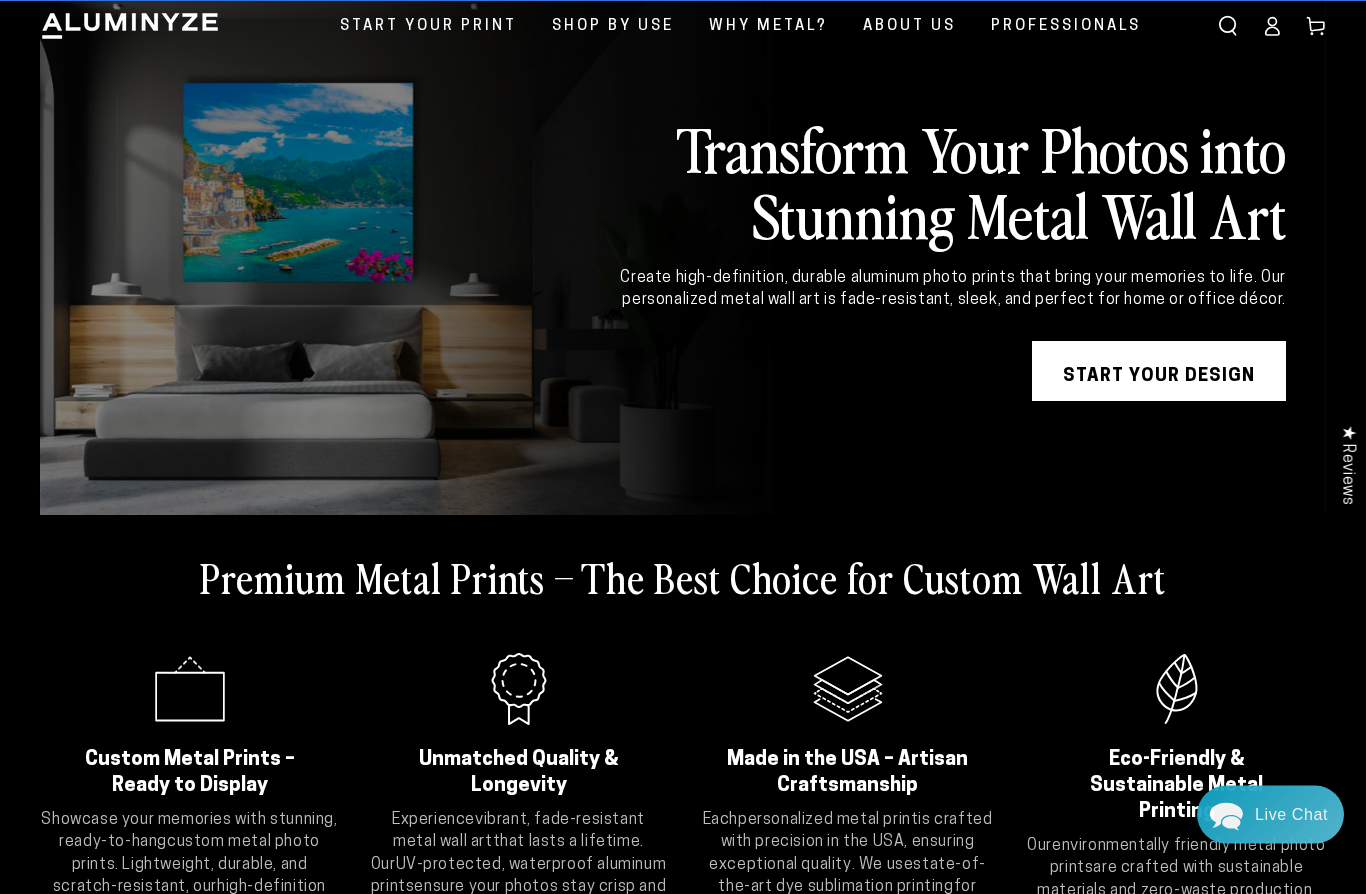 scroll, scrollTop: 0, scrollLeft: 0, axis: both 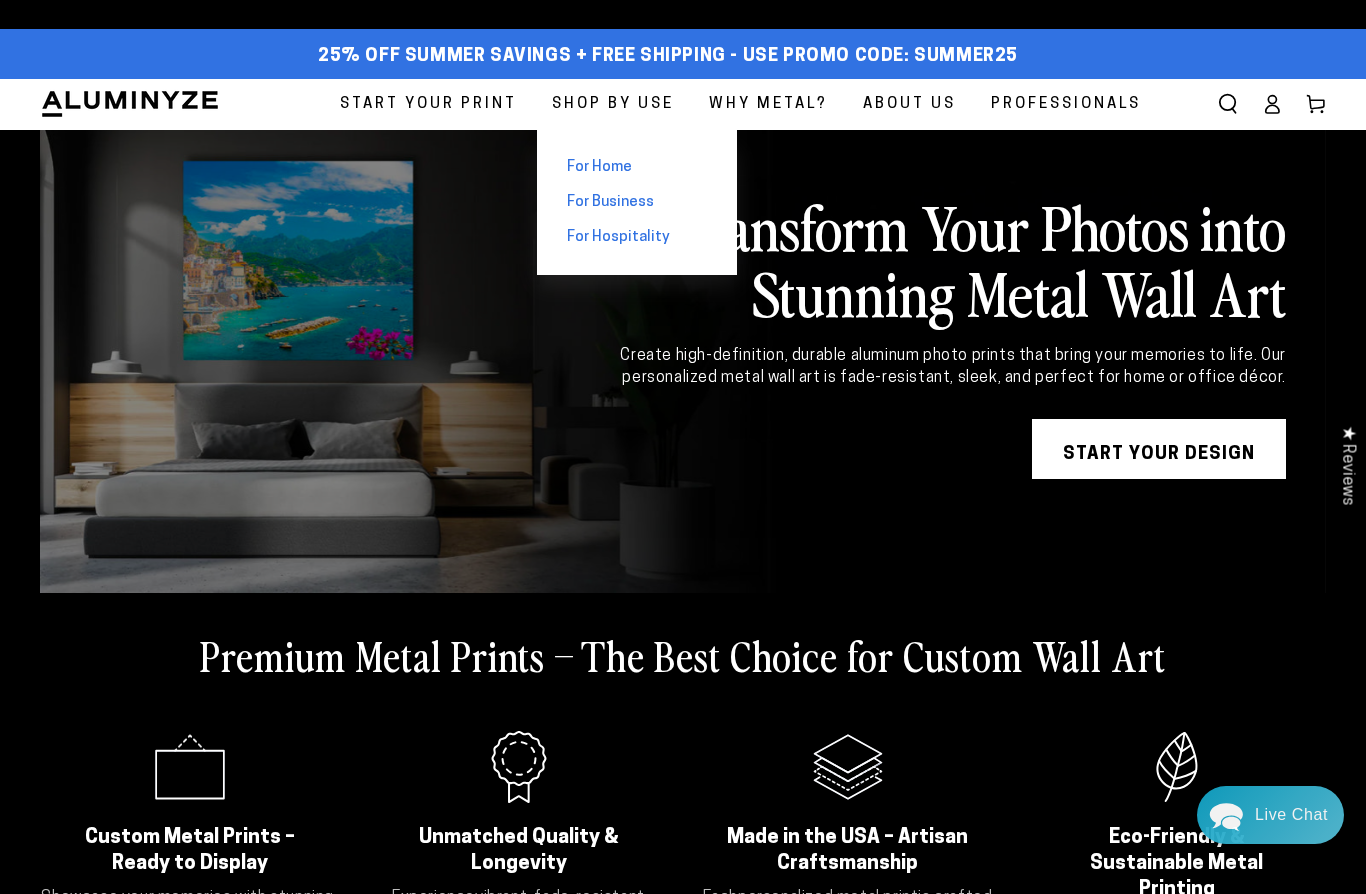 click at bounding box center (683, 336) 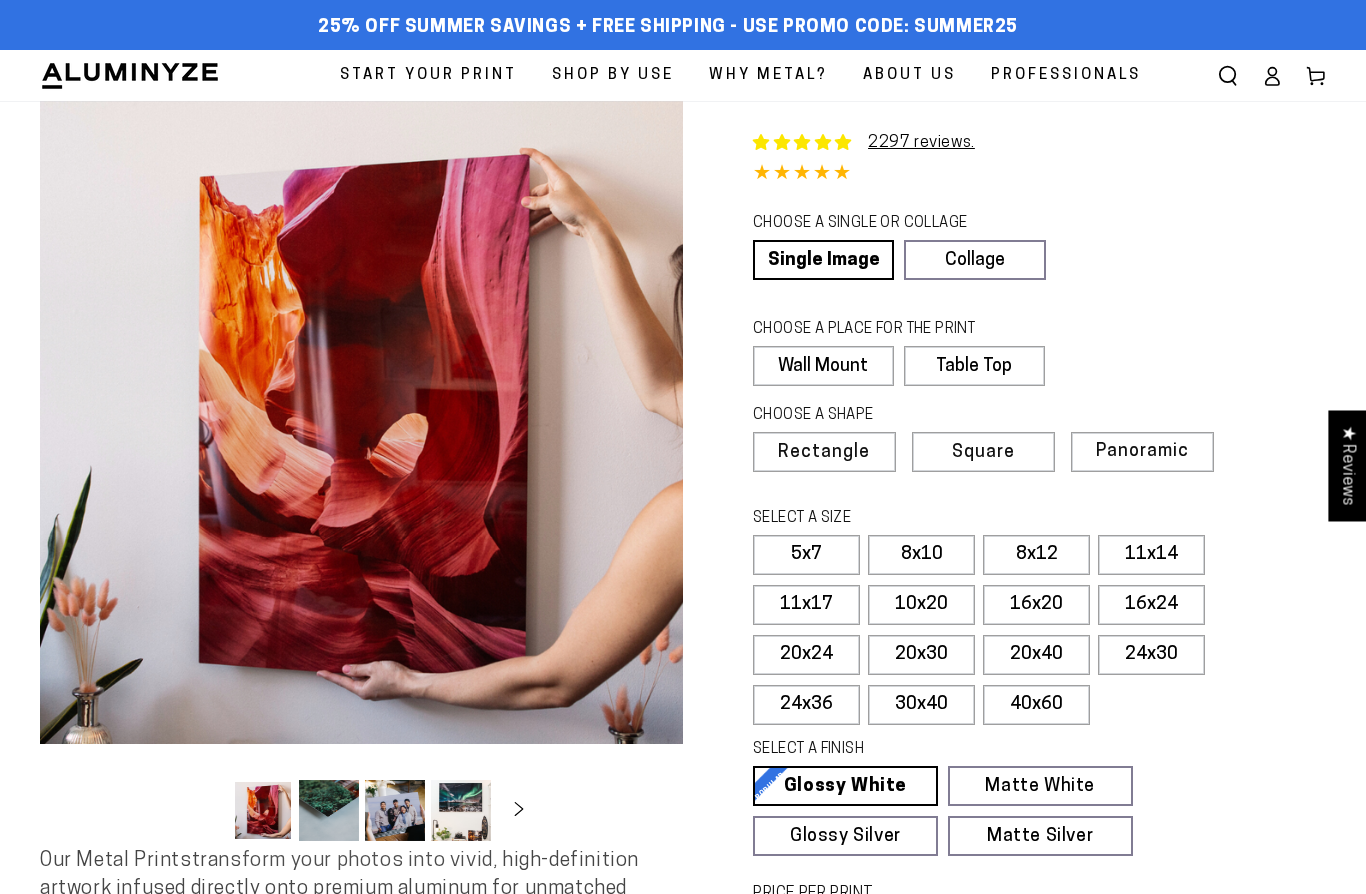 scroll, scrollTop: 0, scrollLeft: 0, axis: both 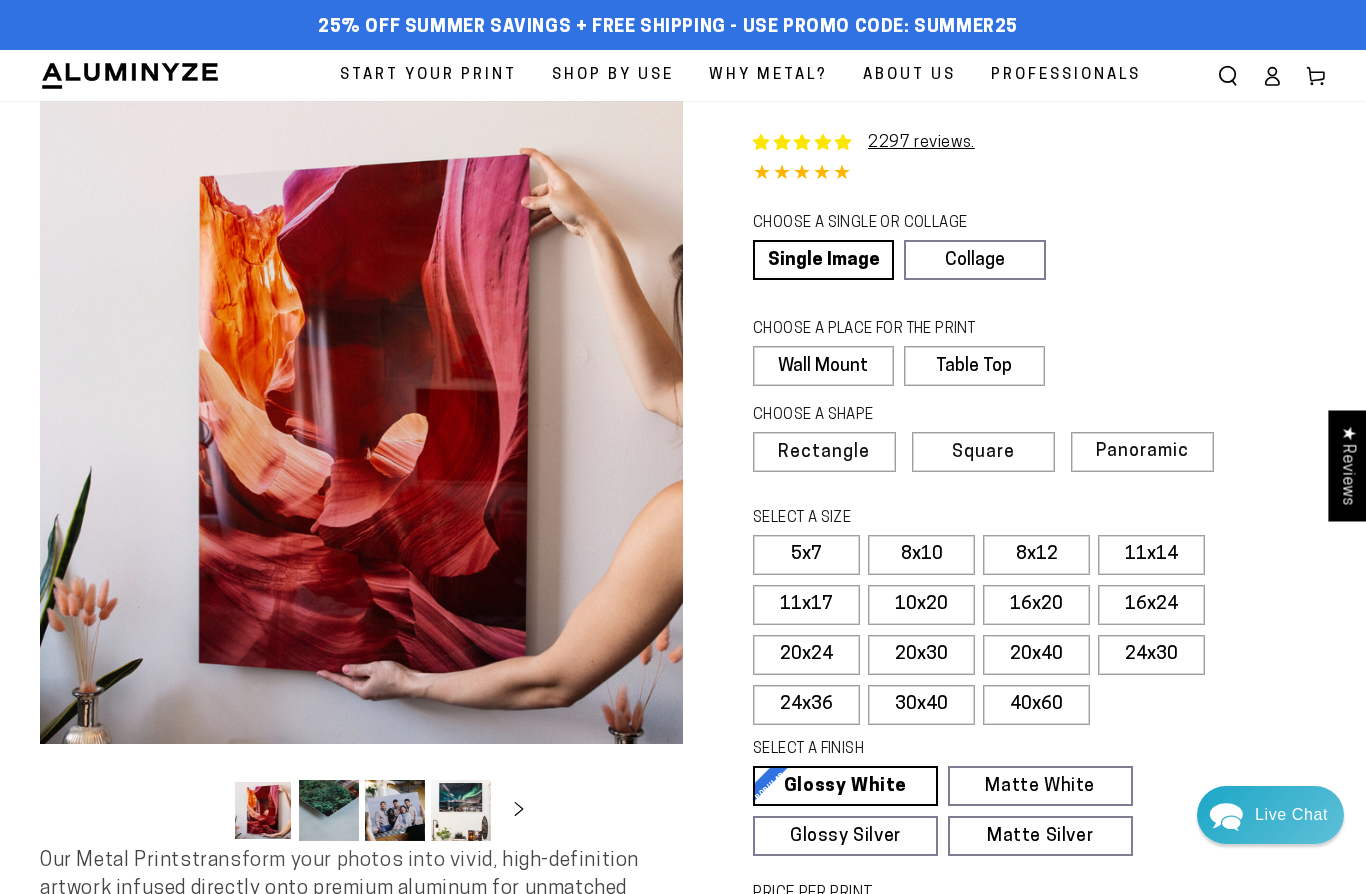 click on "24x30" at bounding box center [1151, 655] 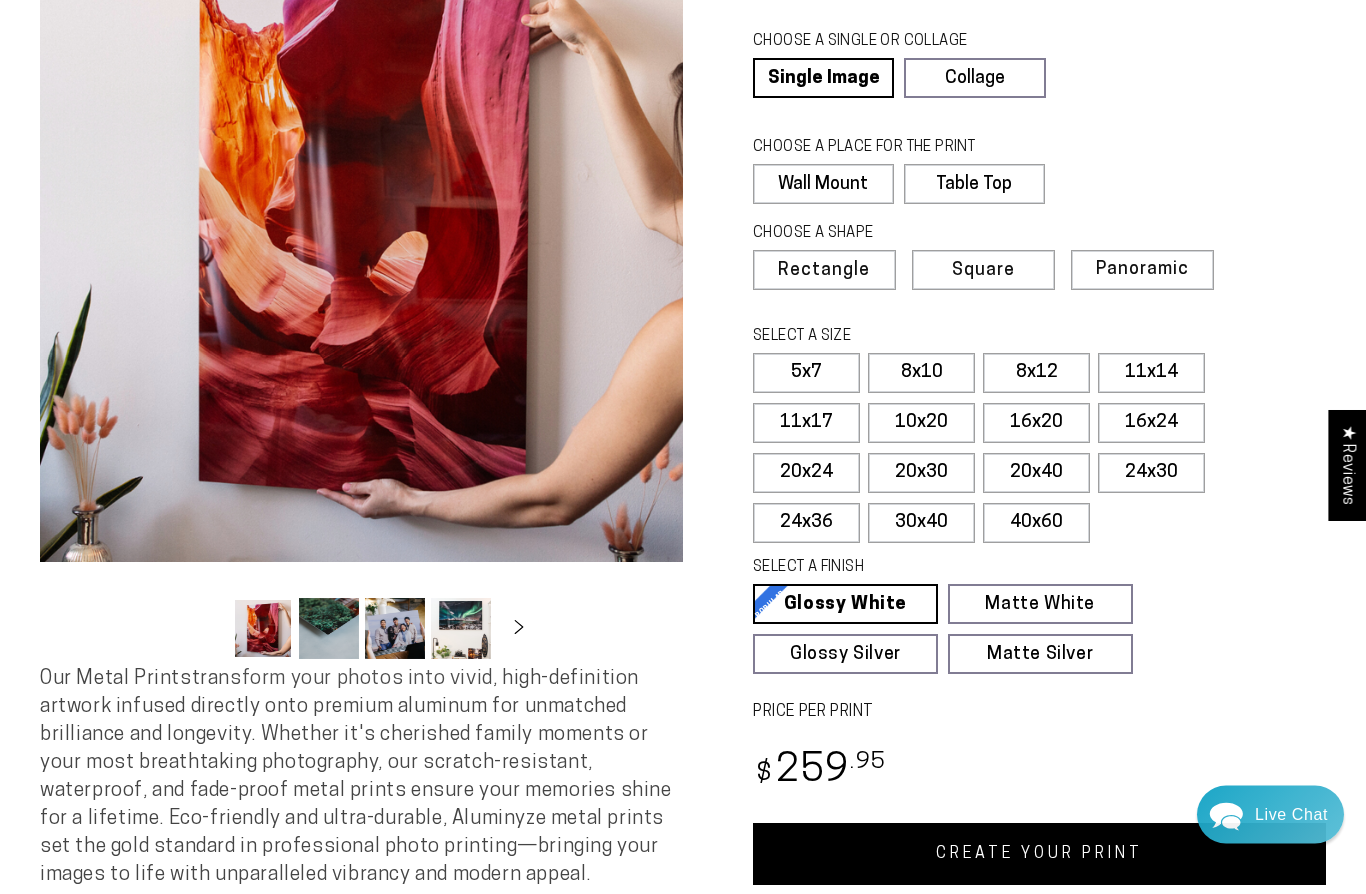 scroll, scrollTop: 203, scrollLeft: 0, axis: vertical 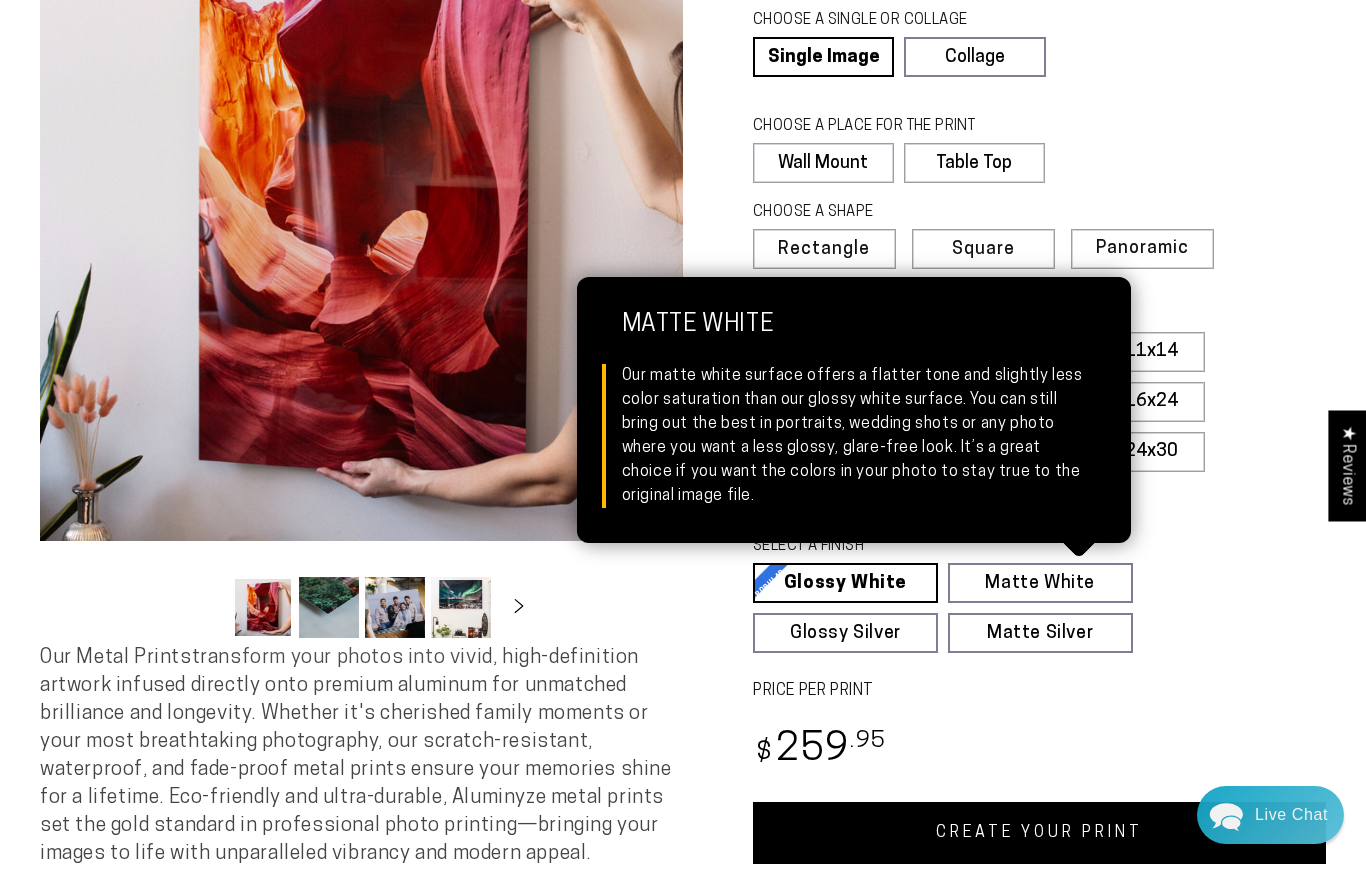 click on "Matte White
Matte White
Our matte white surface offers a flatter tone and slightly less color saturation than our glossy white surface. You can still bring out the best in portraits, wedding shots or any photo where you want a less glossy, glare-free look. It’s a great choice if you want the colors in your photo to stay true to the original image file." at bounding box center (1040, 583) 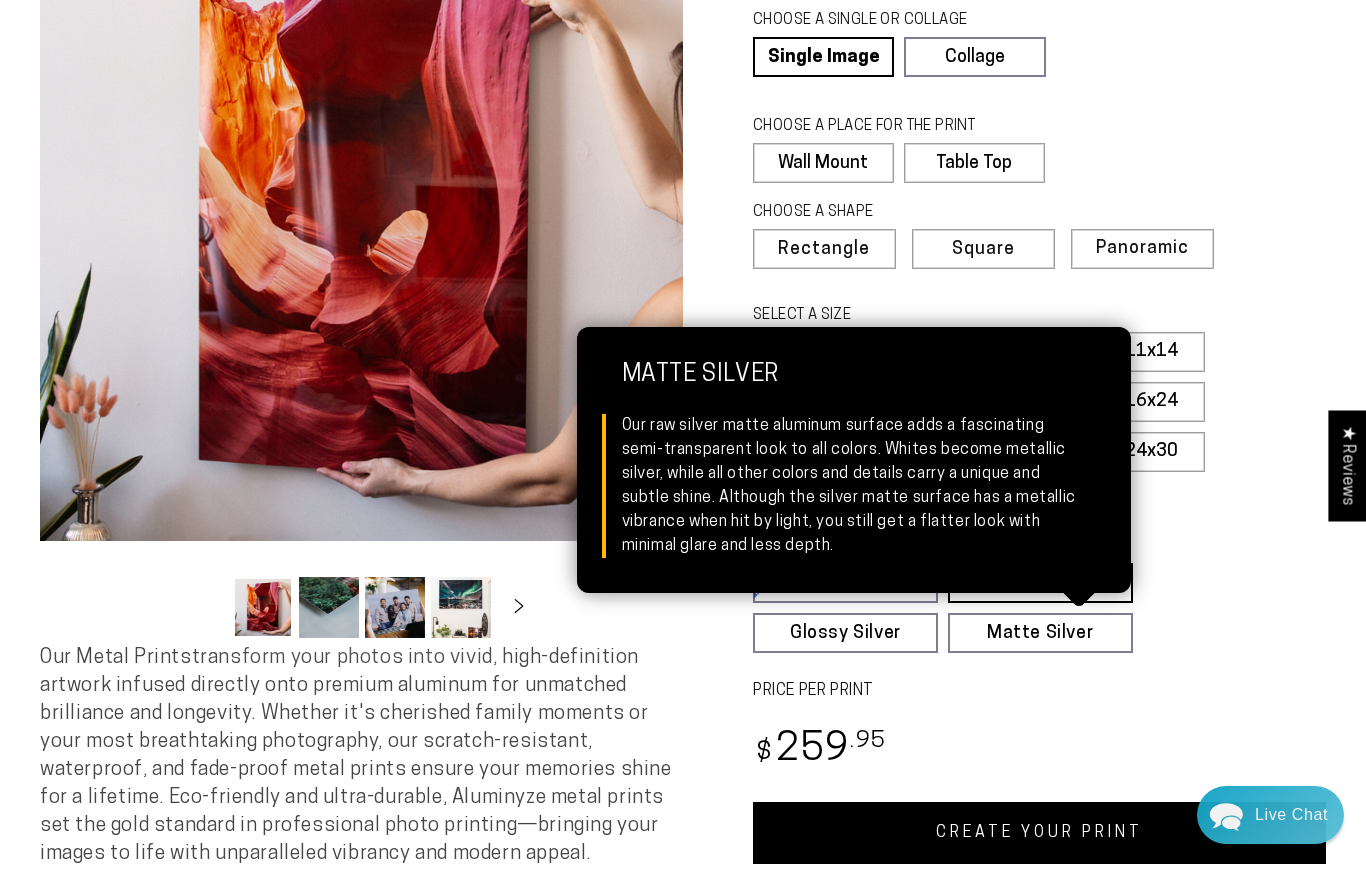 click on "Matte Silver
Matte Silver
Our raw silver matte aluminum surface adds a fascinating semi-transparent look to all colors. Whites become metallic silver, while all other colors and details carry a unique and subtle shine. Although the silver matte surface has a metallic vibrance when hit by light, you still get a flatter look with minimal glare and less depth." at bounding box center [1040, 633] 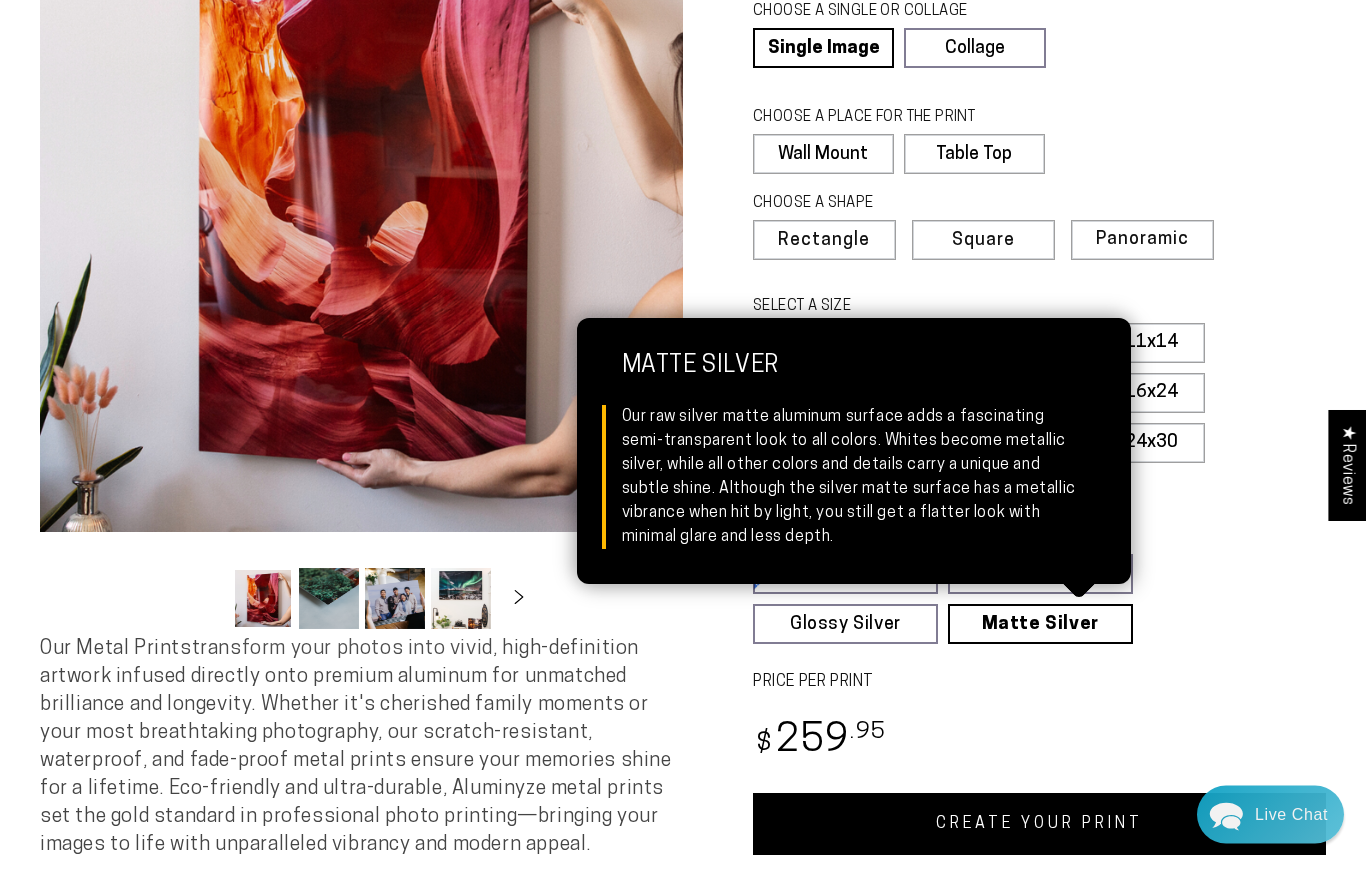 scroll, scrollTop: 212, scrollLeft: 0, axis: vertical 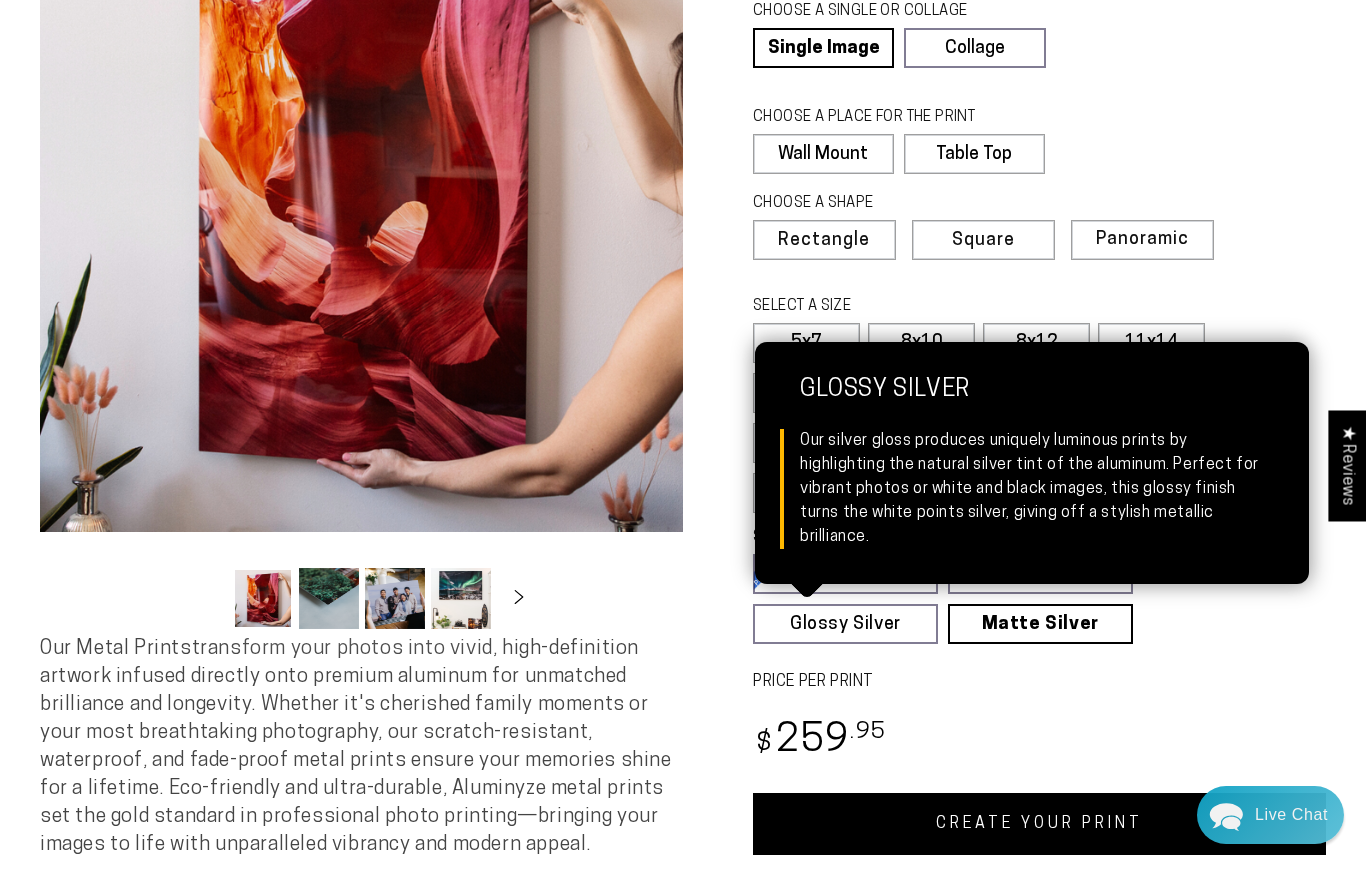 click on "Glossy Silver
Glossy Silver
Our silver gloss produces uniquely luminous prints by highlighting the natural silver tint of the aluminum. Perfect for vibrant photos or white and black images, this glossy finish turns the white points silver, giving off a stylish metallic brilliance." at bounding box center [845, 624] 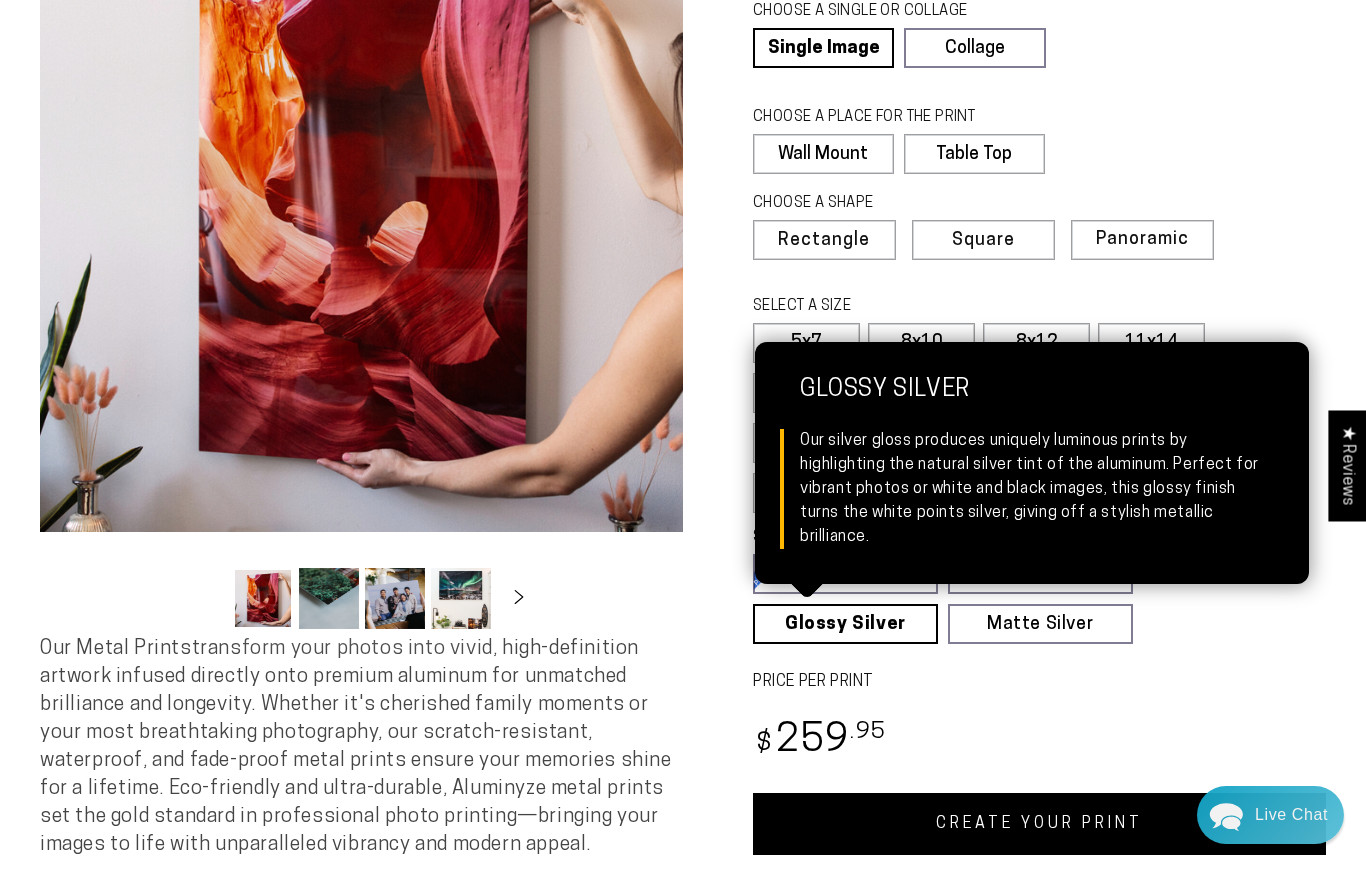 click on "Single Product
2297 reviews.
4.85 / 5.0
(2229)
2229 total reviews
CHOOSE A SINGLE OR COLLAGE
Learn more
Single Image
Collage
CHOOSE A PLACE FOR THE PRINT
Learn more
Wall Mount
Table Top
Square" at bounding box center [1004, 372] 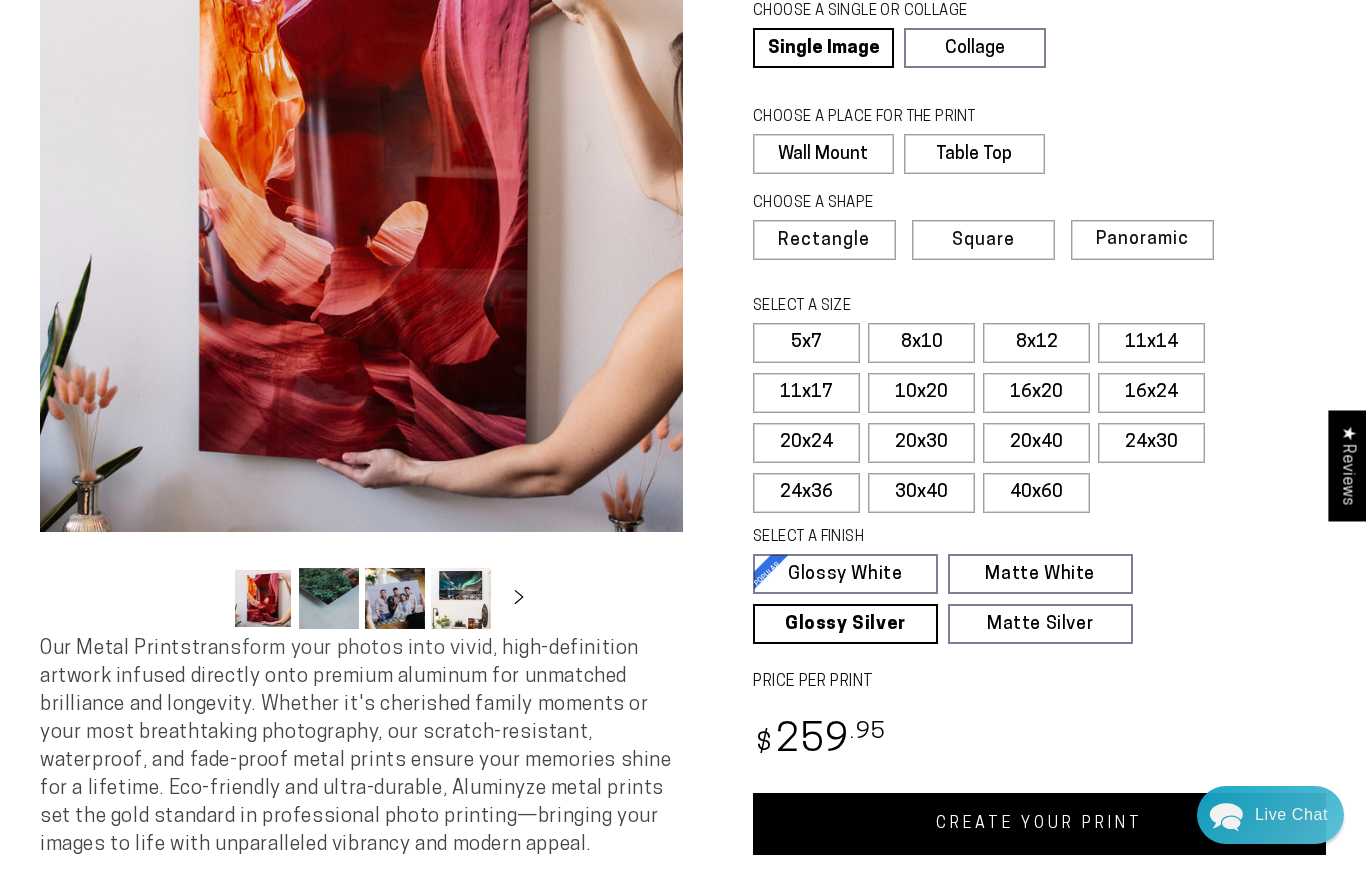 click on "Glossy White
Glossy White
Our bright white glossy surface increases color saturation and highlights the contrast in every photo. It’s our most popular finish. The shiny reflective surface brings out the best in portraits, wedding shots, and adds a “pop” of depth and color to any photo. It’s a great choice if you want the colors in your photo to stay true to the original image file." at bounding box center [845, 574] 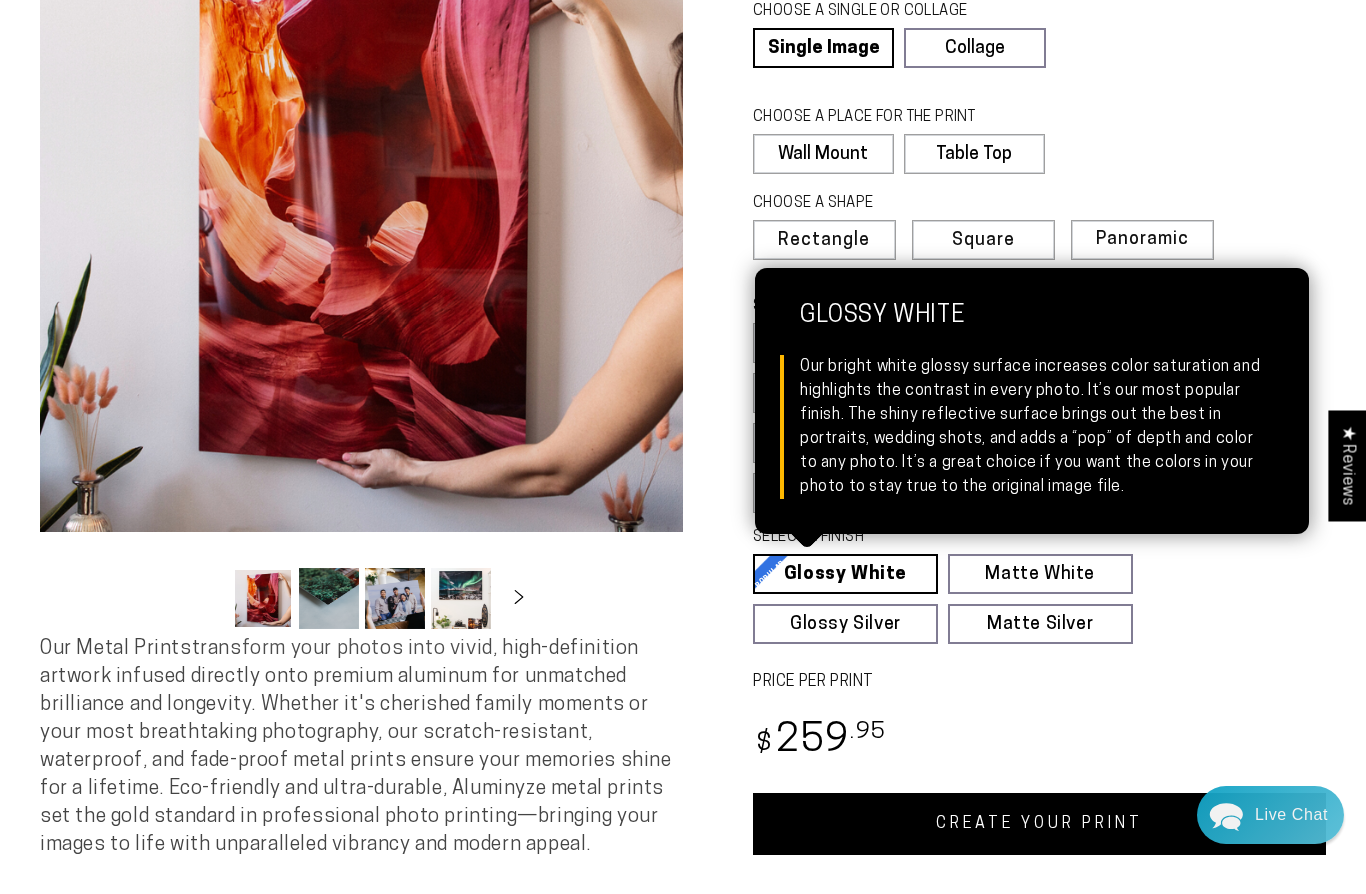 click on "Single Product
2297 reviews.
4.85 / 5.0
(2229)
2229 total reviews
CHOOSE A SINGLE OR COLLAGE
Learn more
Single Image
Collage
CHOOSE A PLACE FOR THE PRINT
Learn more
Wall Mount
Table Top
Square" at bounding box center (1004, 372) 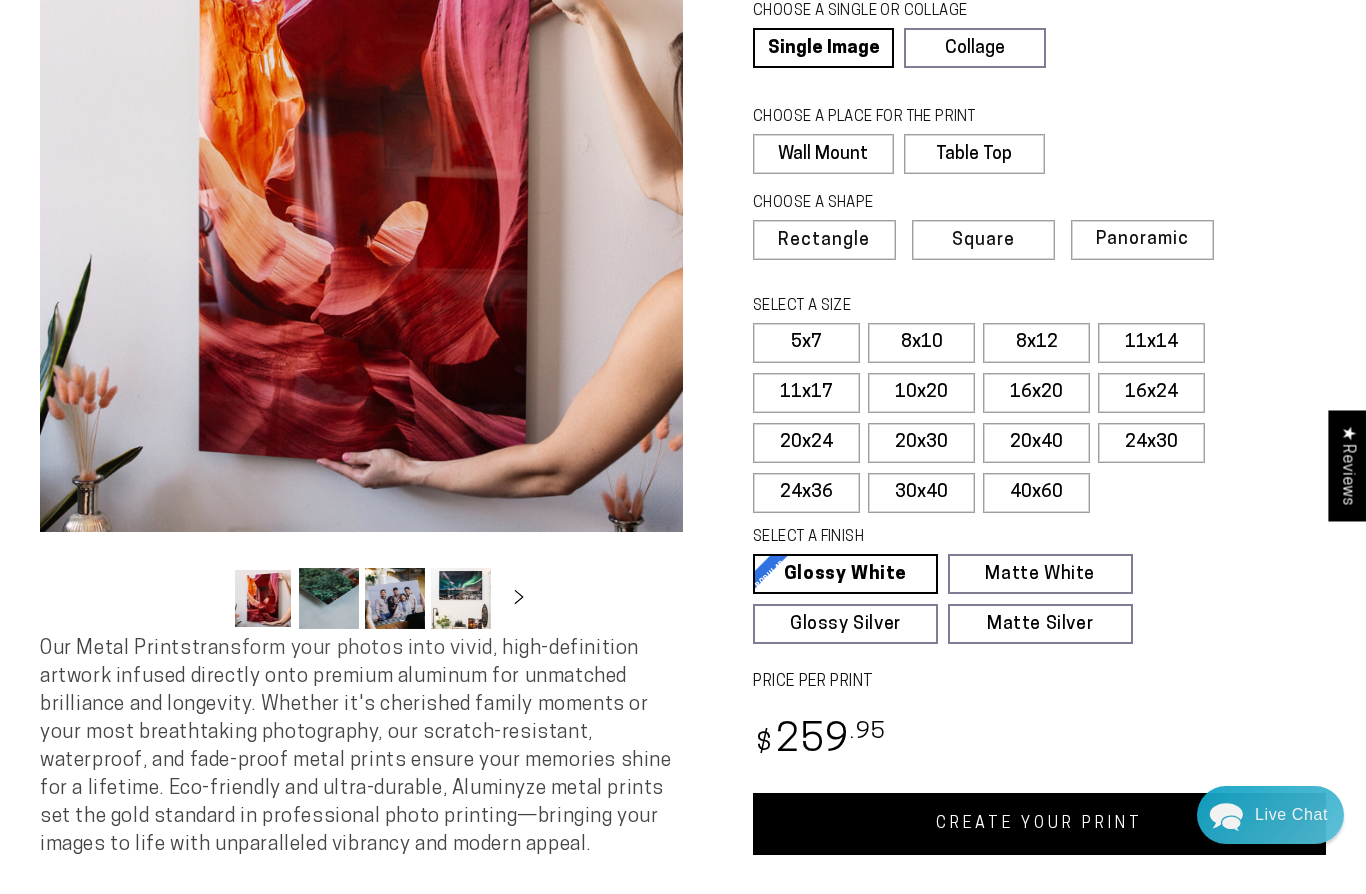 click on "24x36" at bounding box center (806, 493) 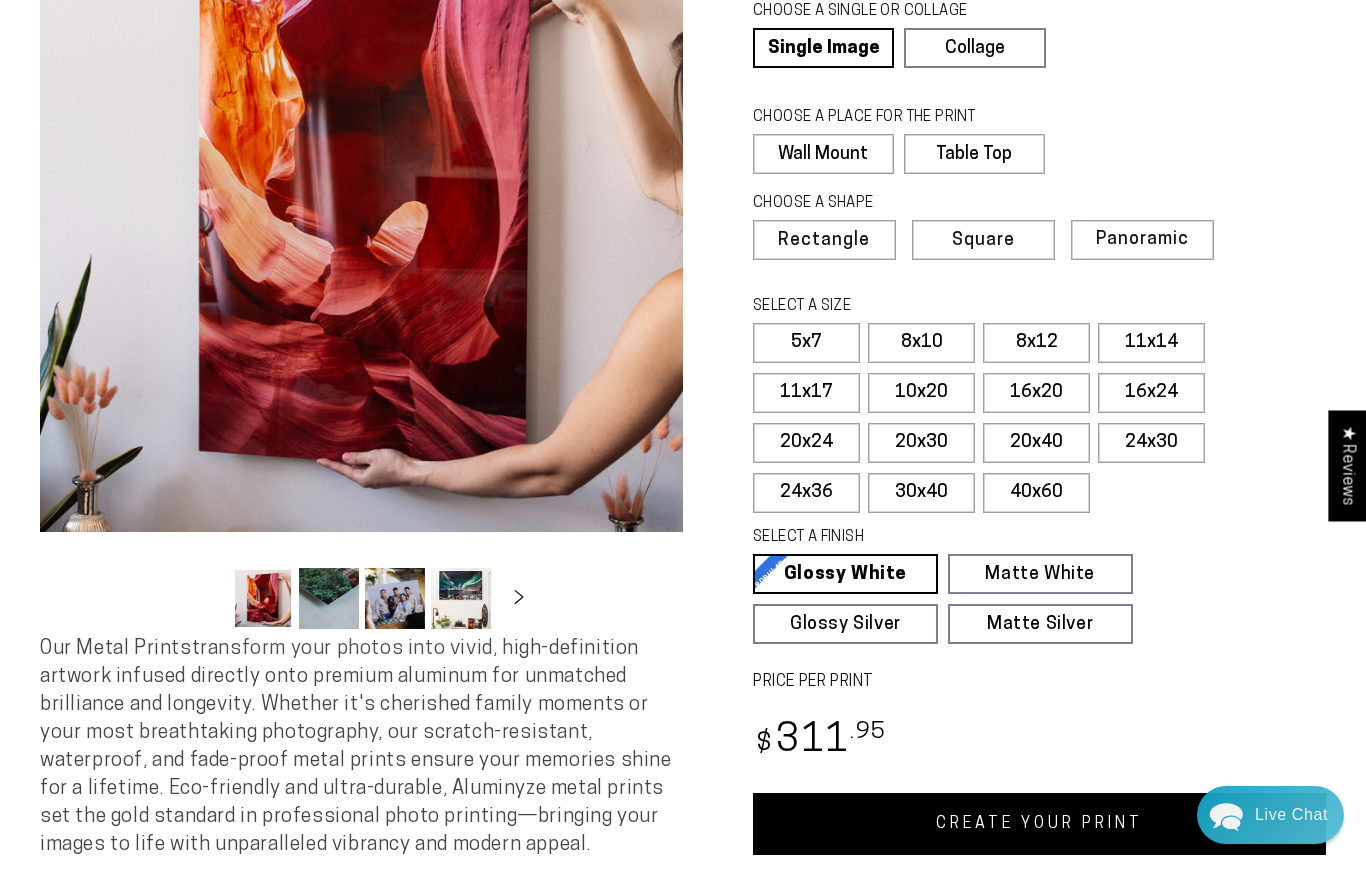 click on "20x30" at bounding box center (921, 443) 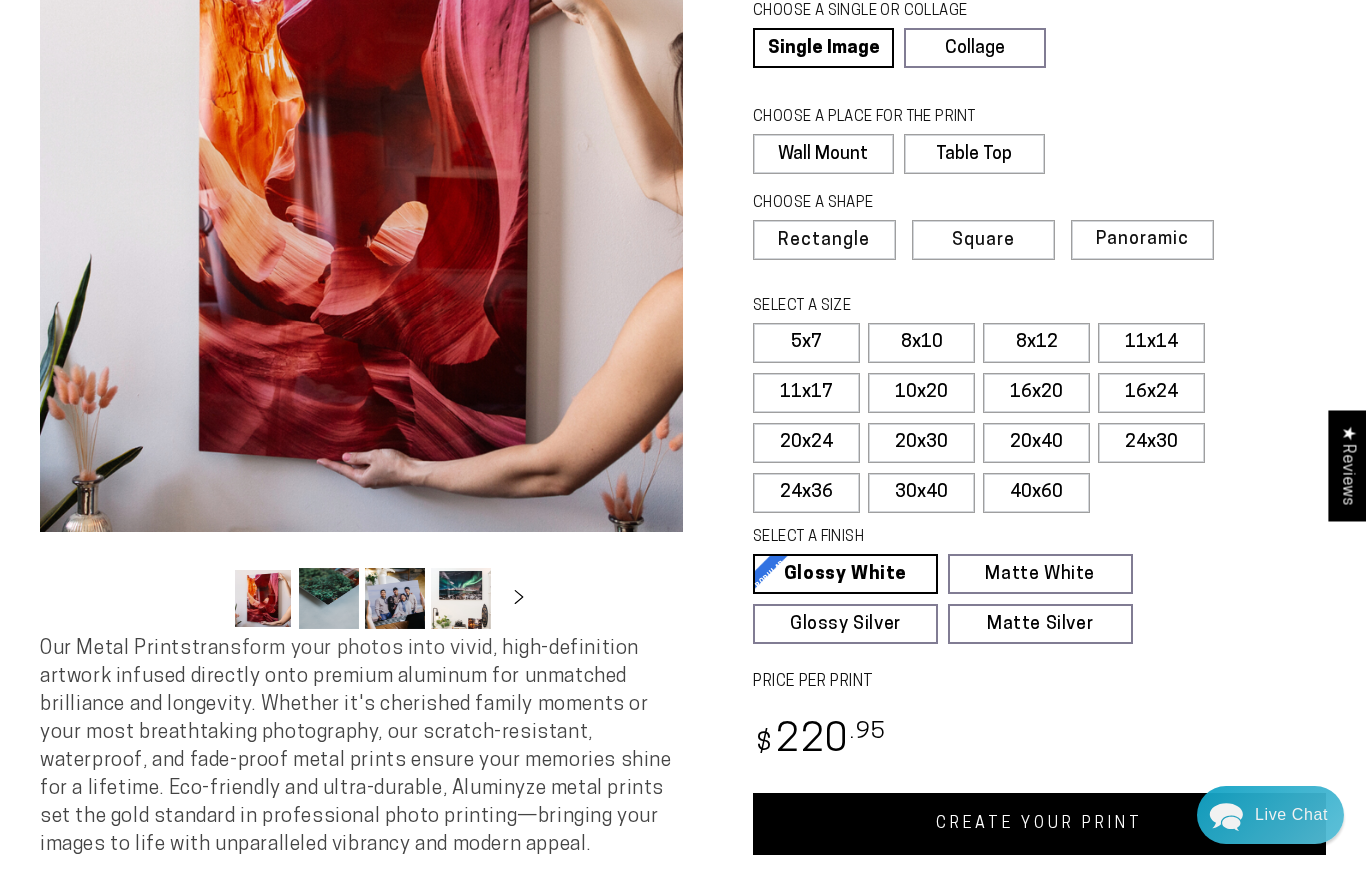 click on "20x40" at bounding box center (1036, 443) 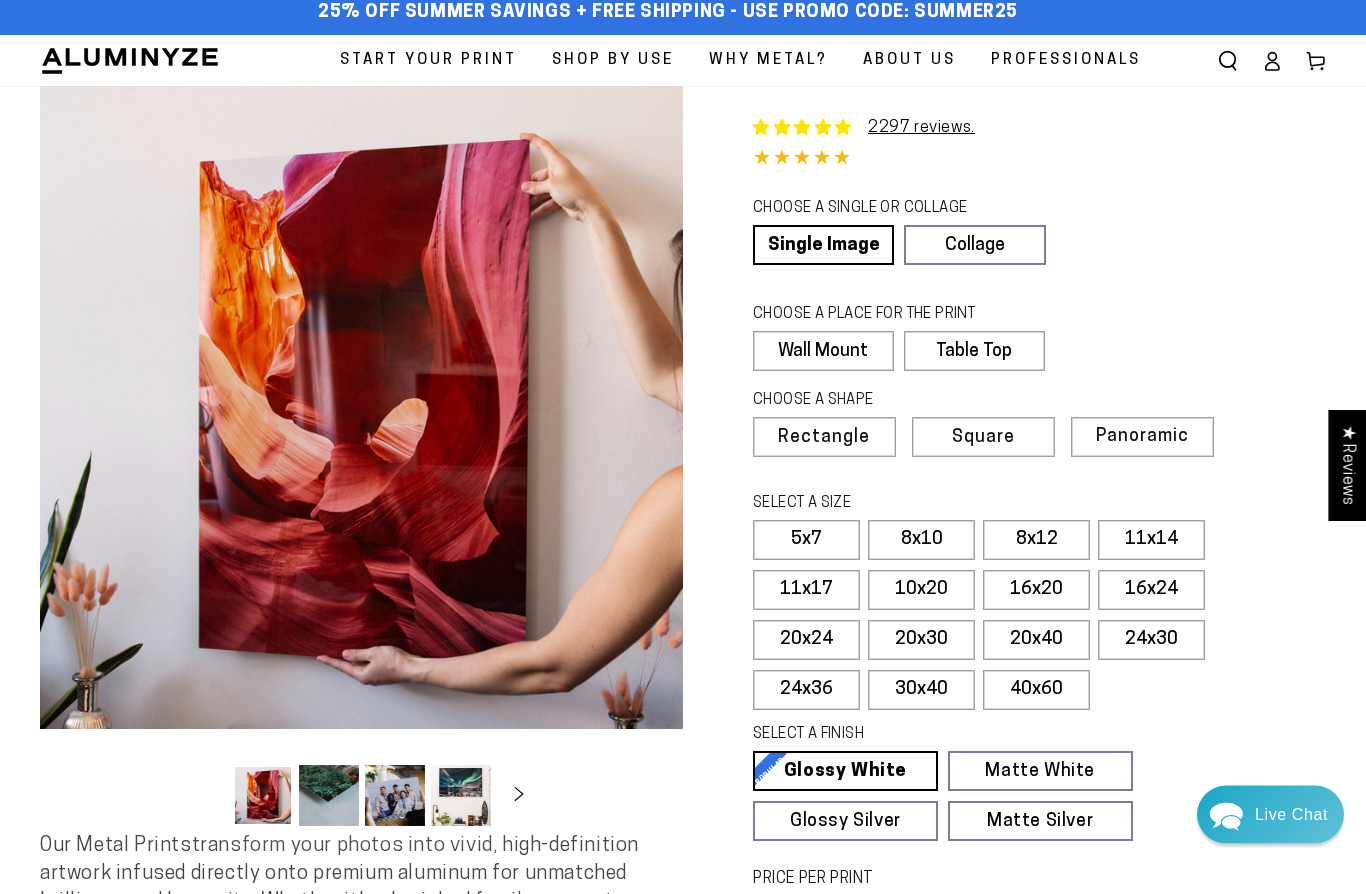 scroll, scrollTop: 0, scrollLeft: 0, axis: both 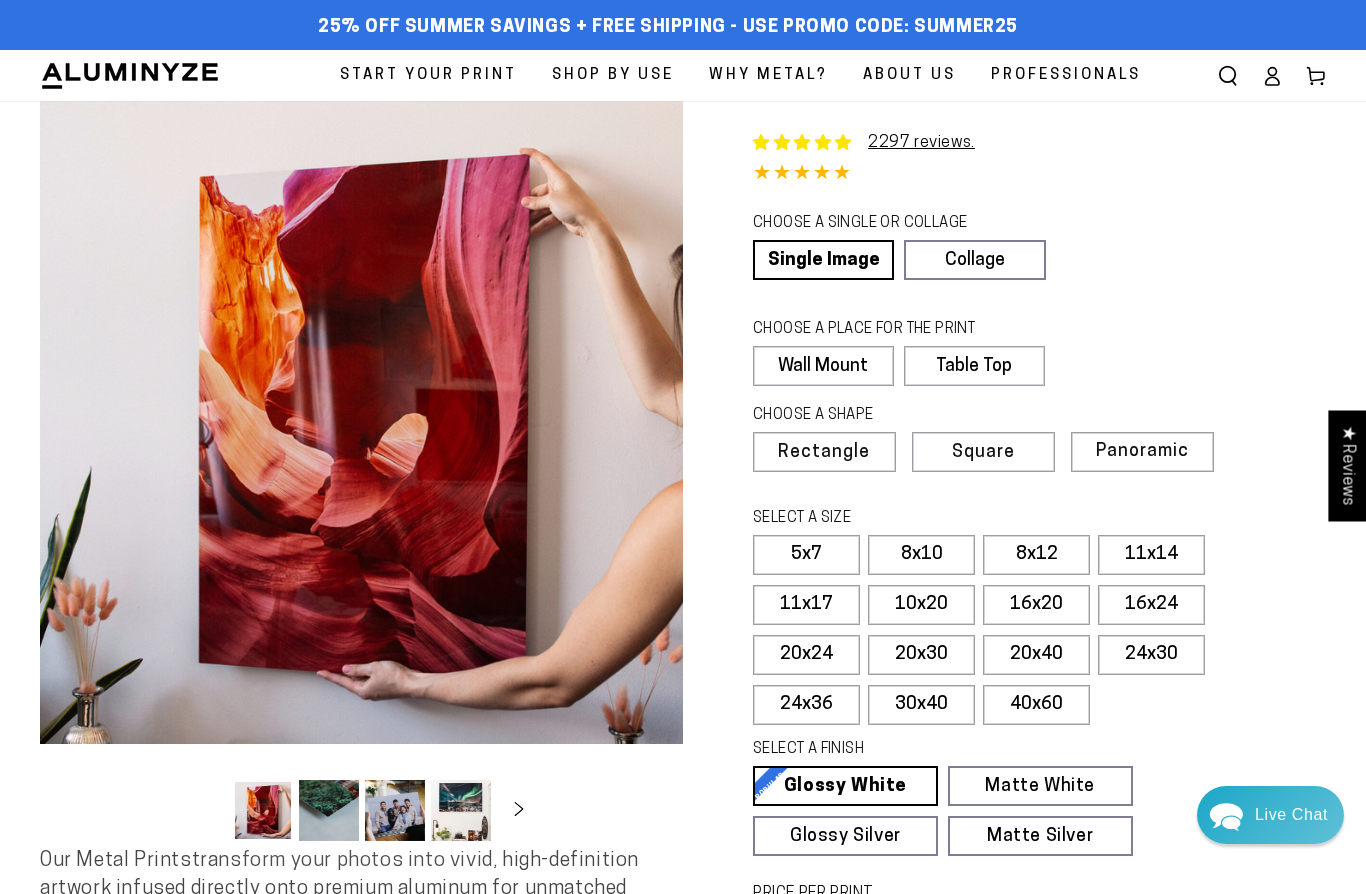 click on "Square" at bounding box center (983, 453) 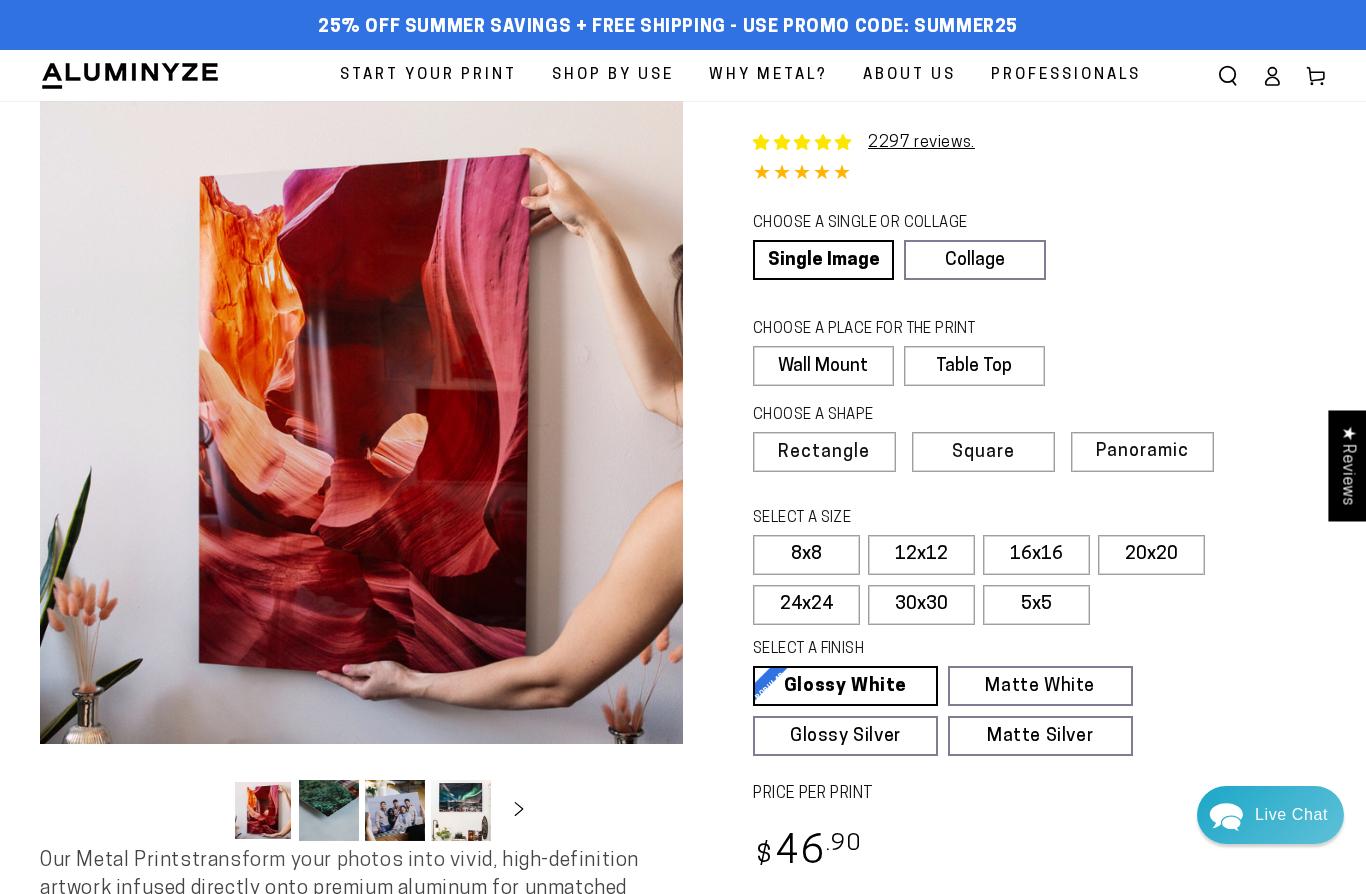 click on "Panoramic" at bounding box center [1142, 452] 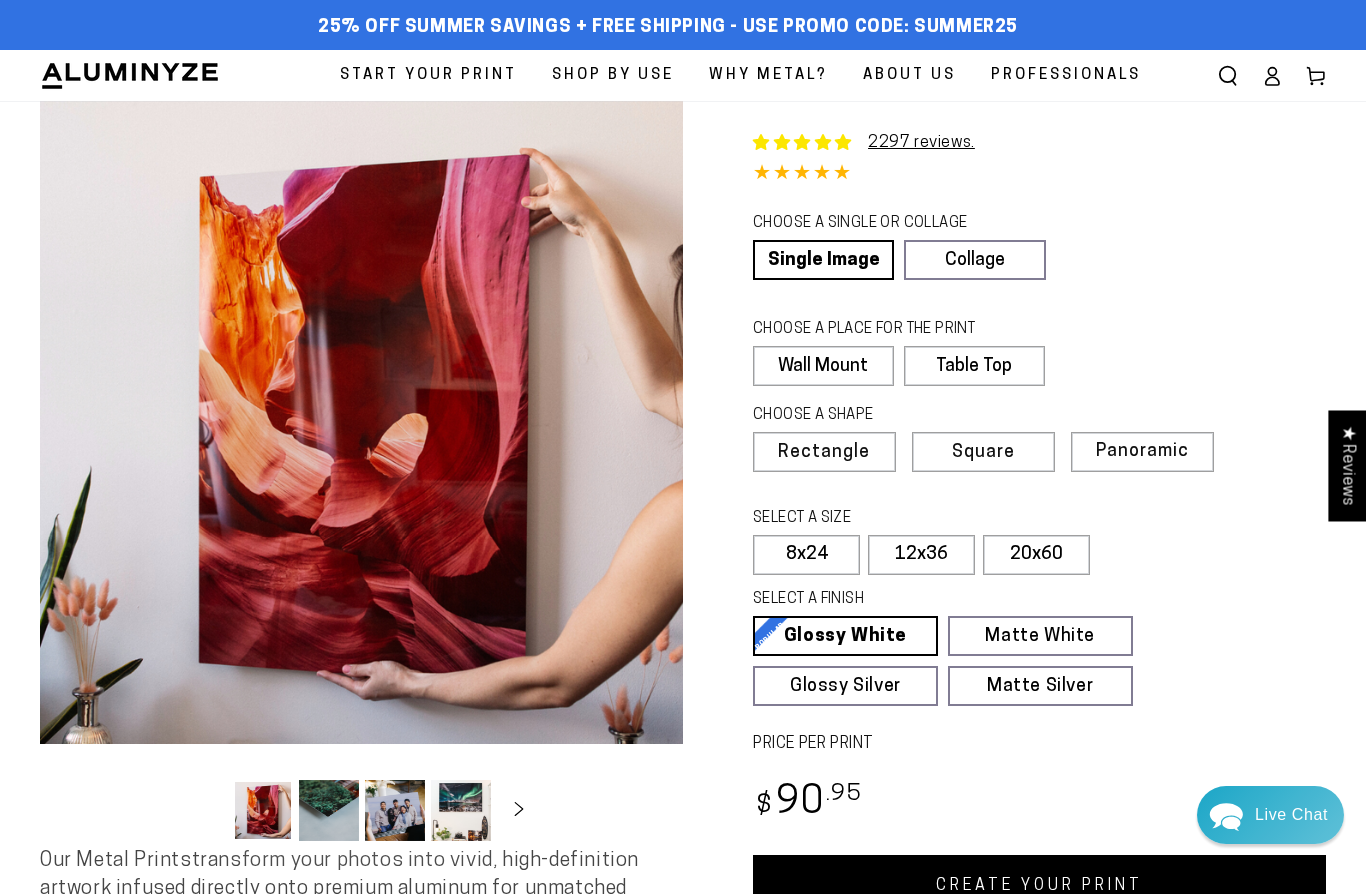 click on "Rectangle" at bounding box center [824, 453] 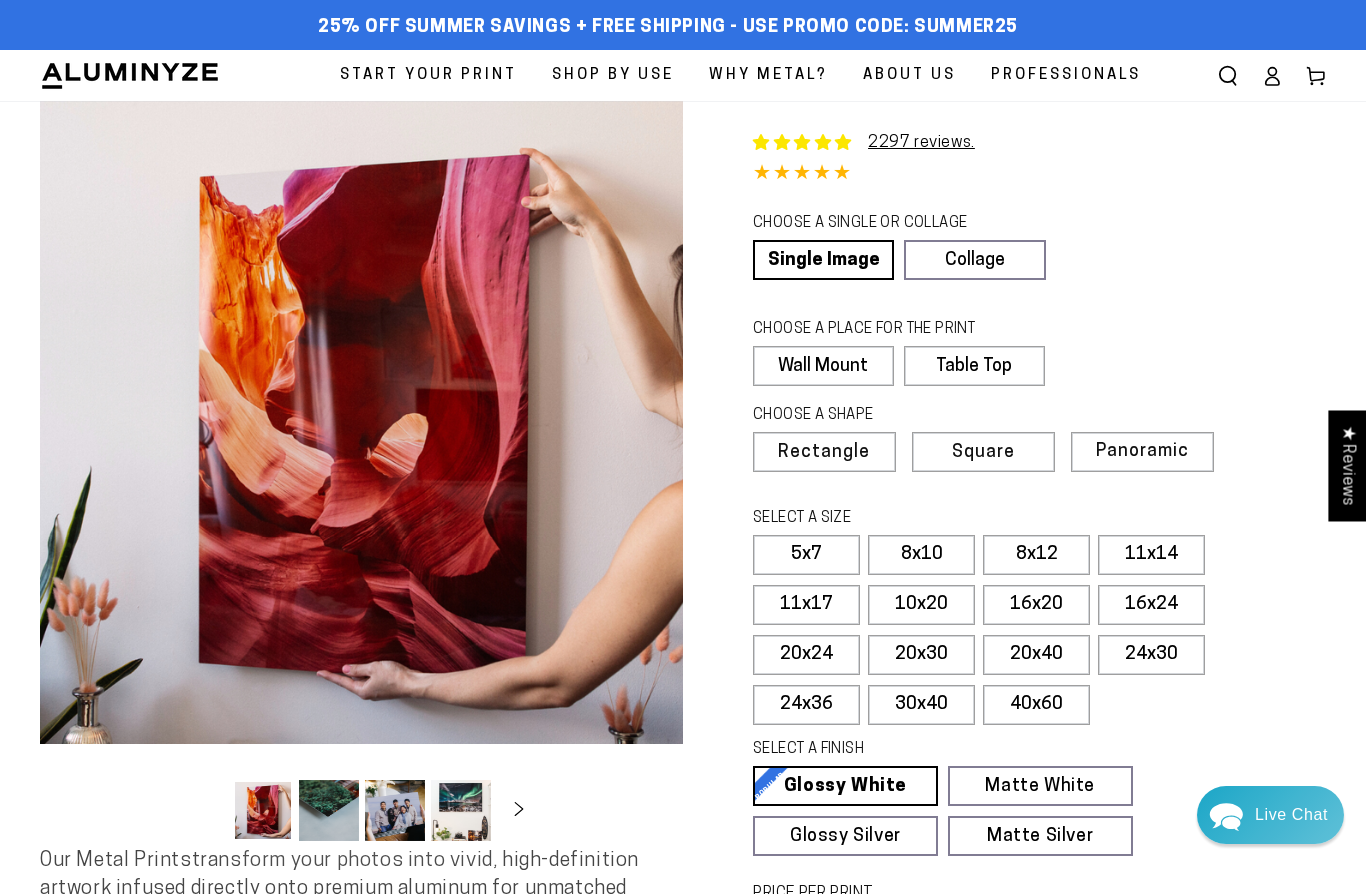 click on "Collage" at bounding box center (974, 260) 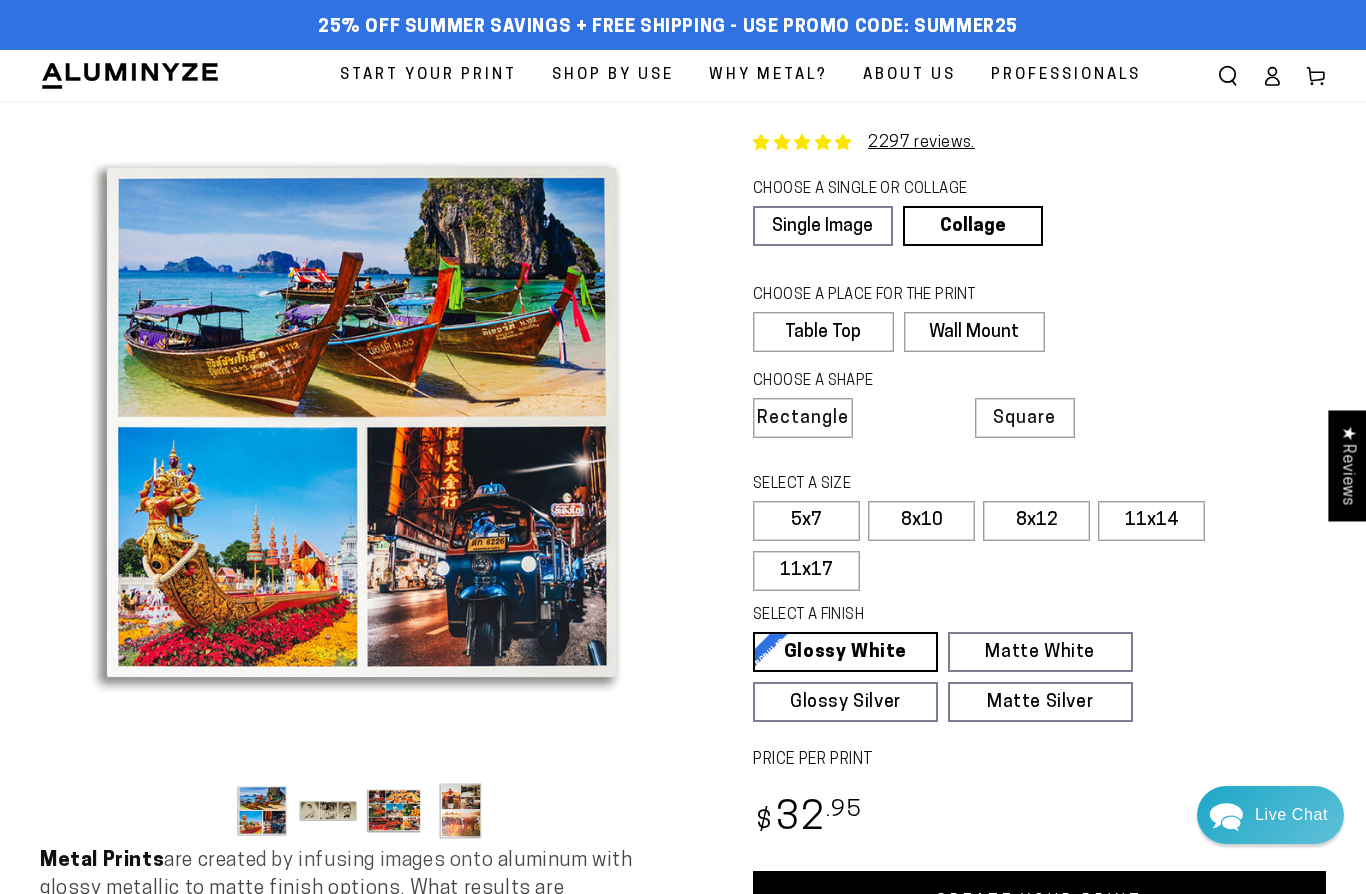 scroll, scrollTop: 0, scrollLeft: 0, axis: both 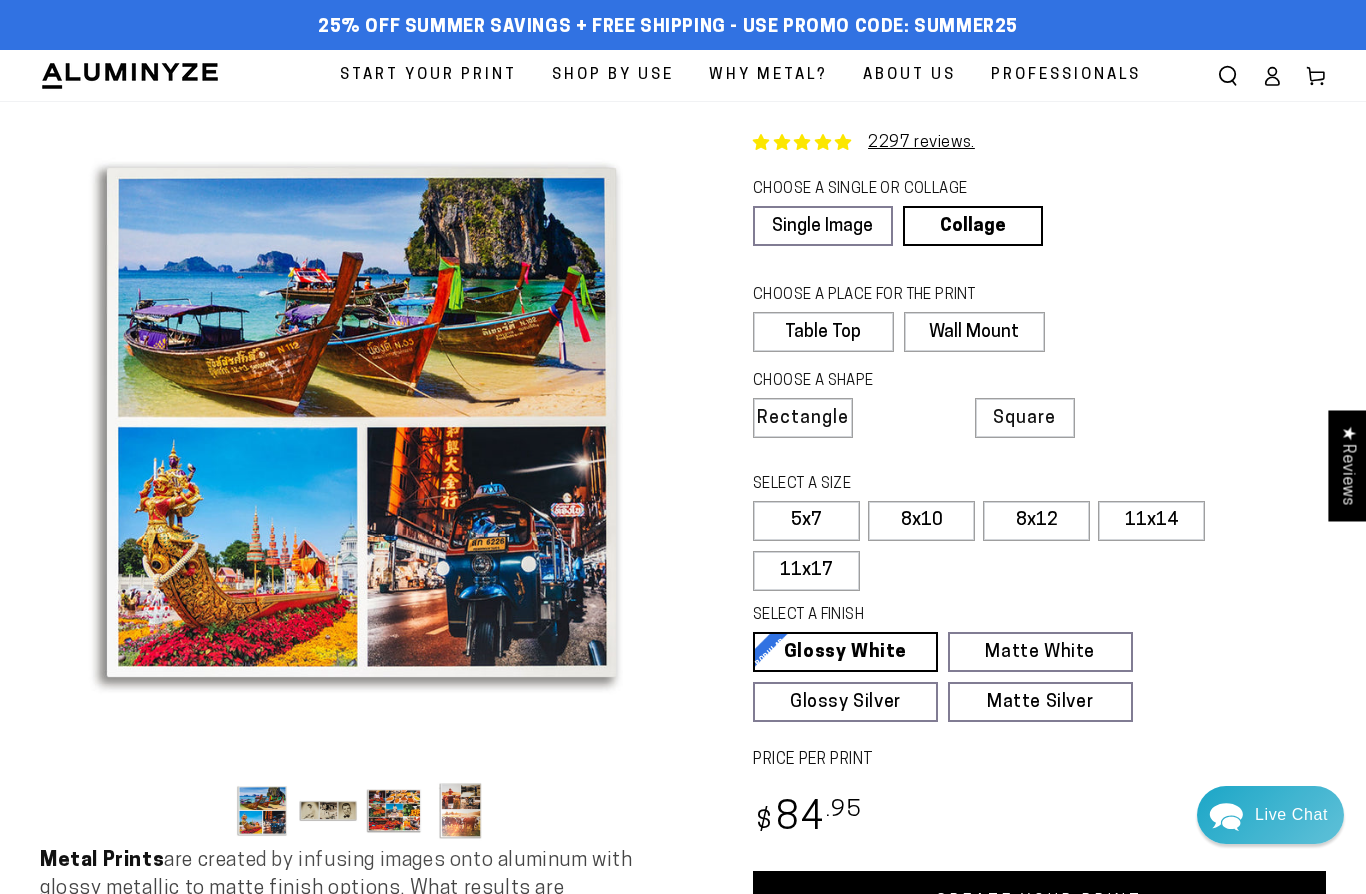 click on "11x17" at bounding box center (806, 571) 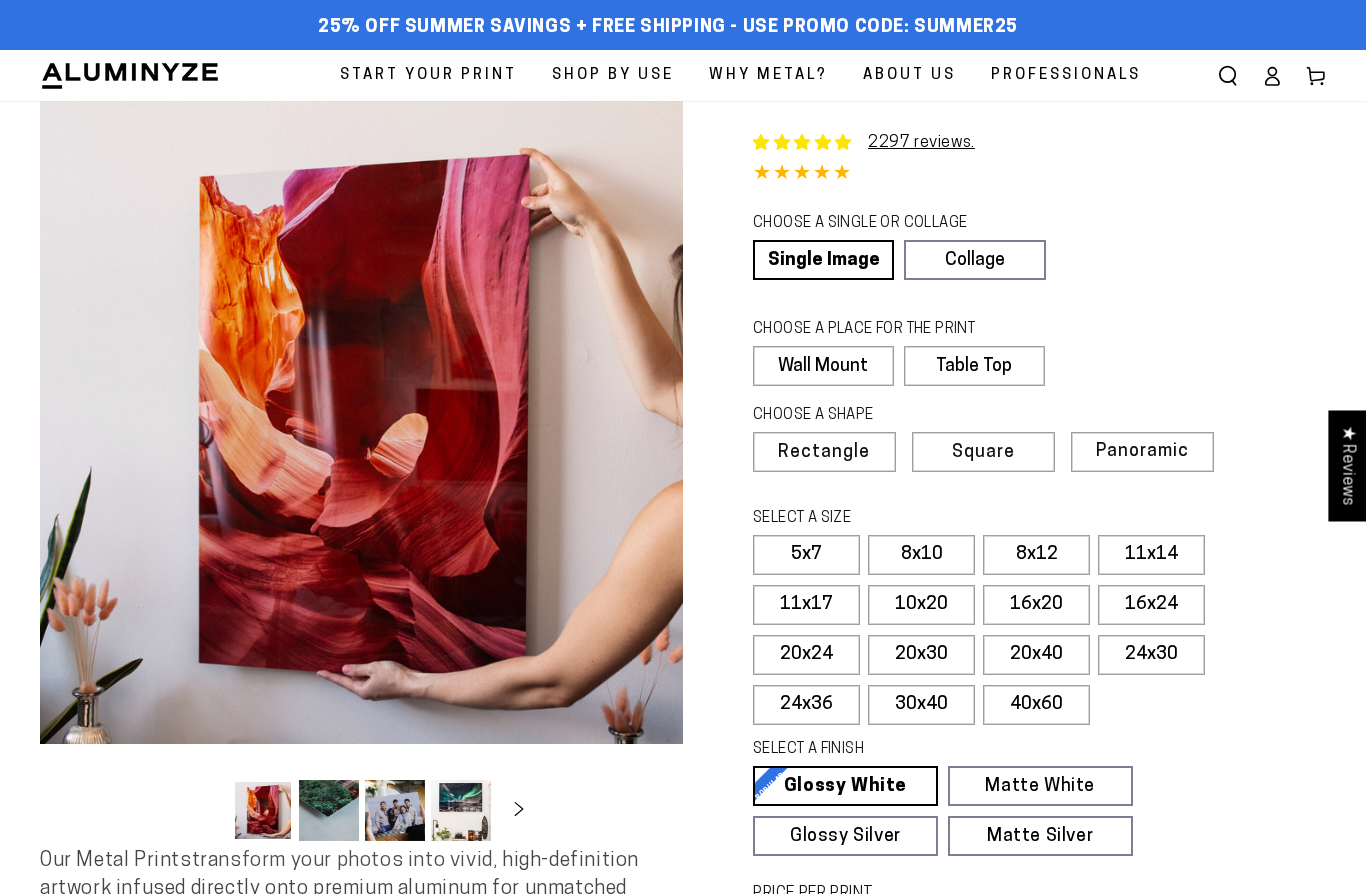 scroll, scrollTop: 0, scrollLeft: 0, axis: both 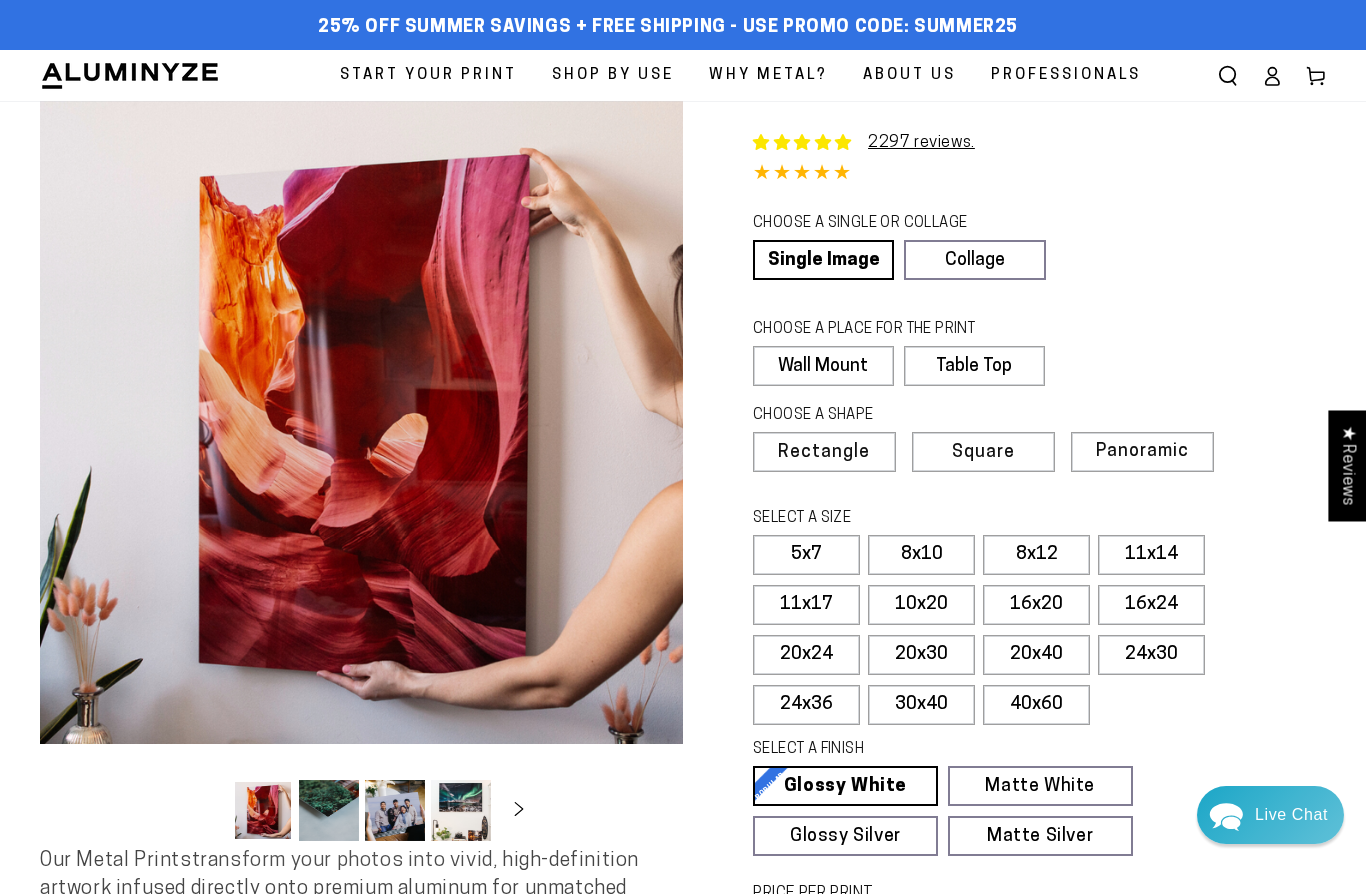click on "Start Your Print" at bounding box center [428, 75] 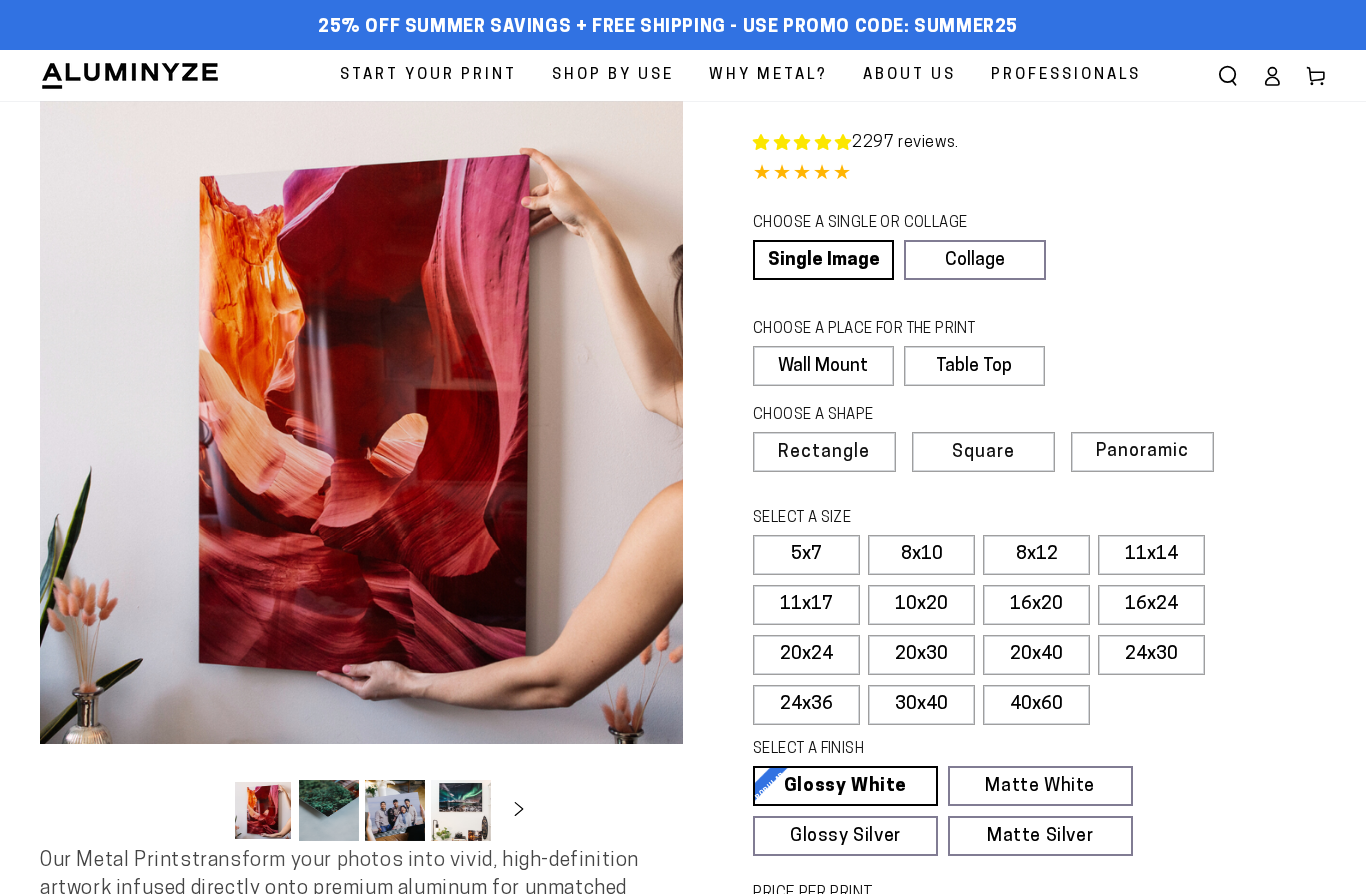 scroll, scrollTop: 0, scrollLeft: 0, axis: both 